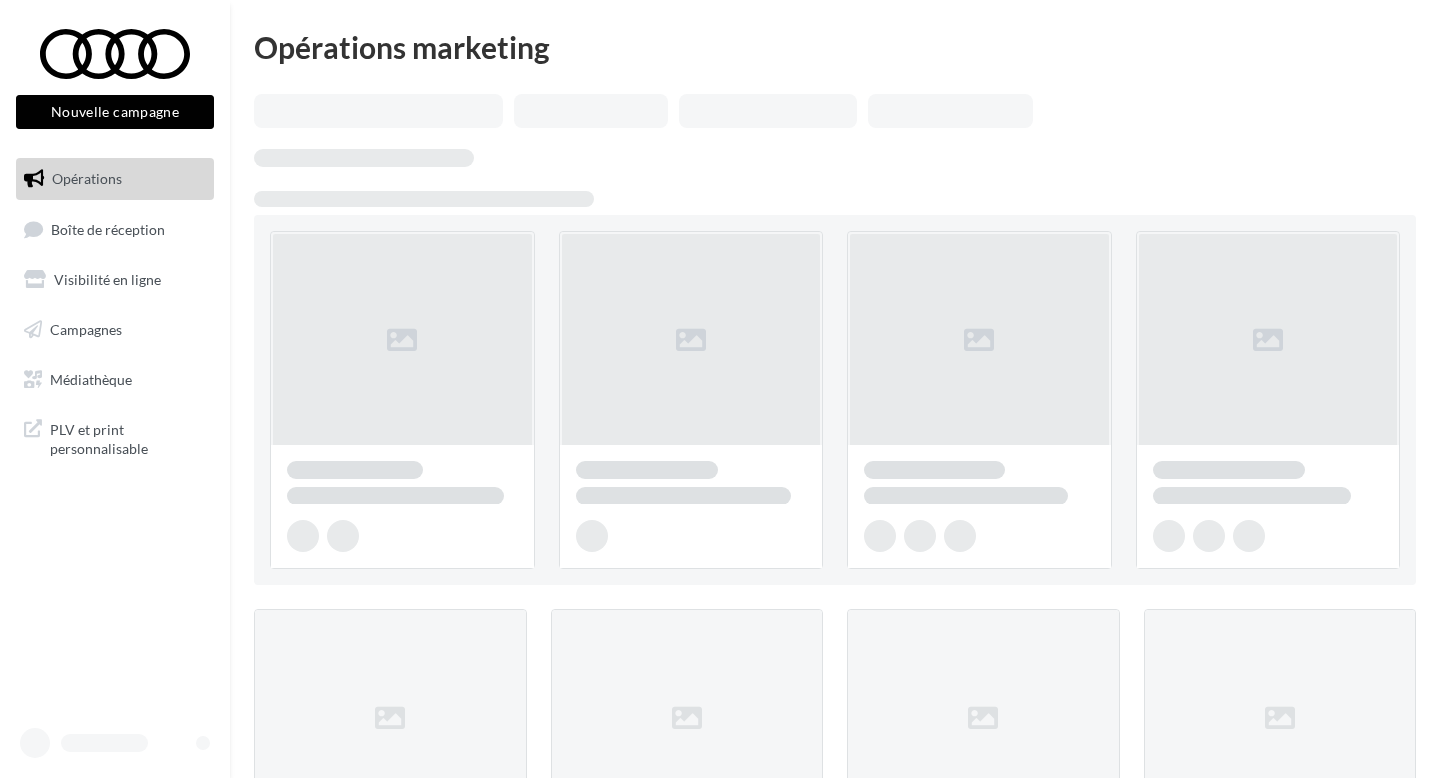 scroll, scrollTop: 0, scrollLeft: 0, axis: both 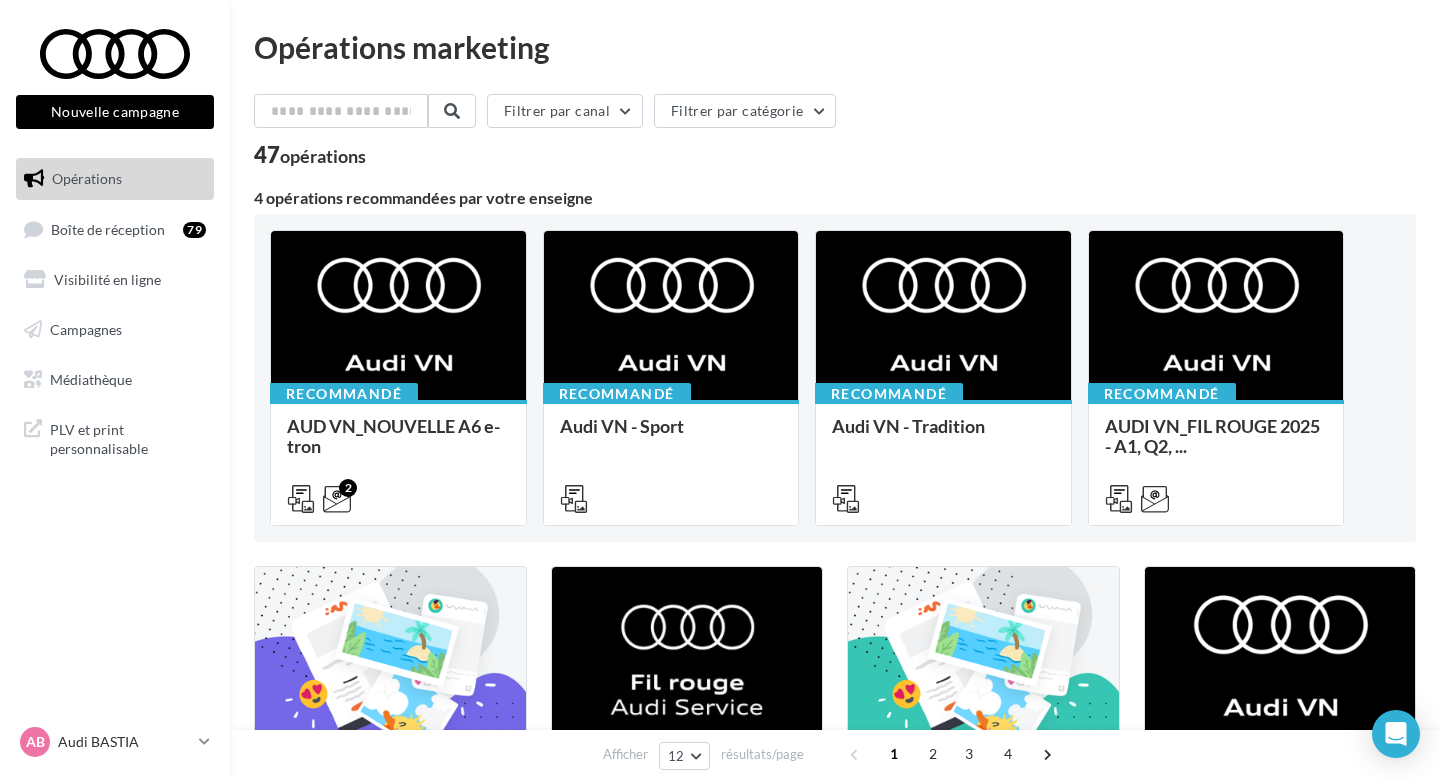 click on "Filtrer par canal         Filtrer par catégorie" at bounding box center [835, 115] 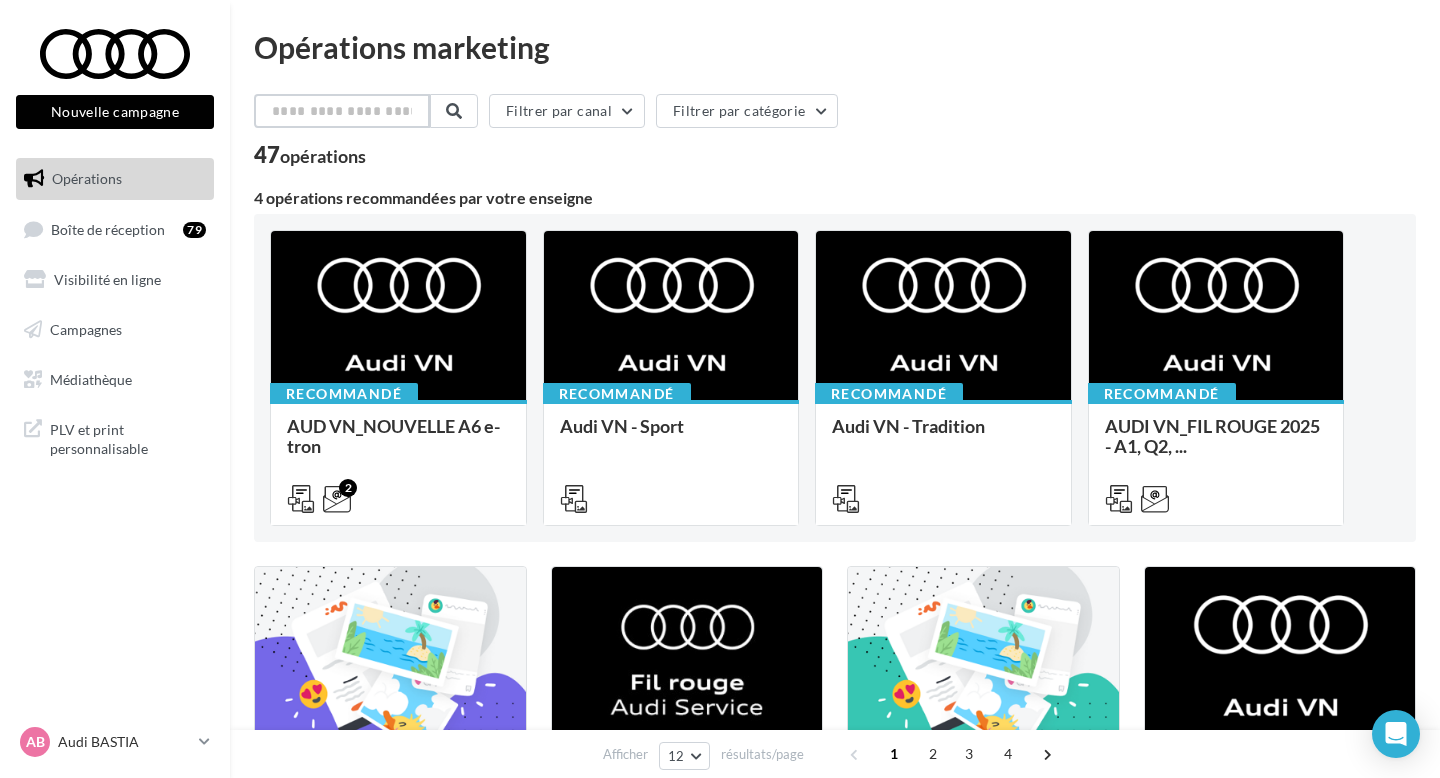 click at bounding box center [342, 111] 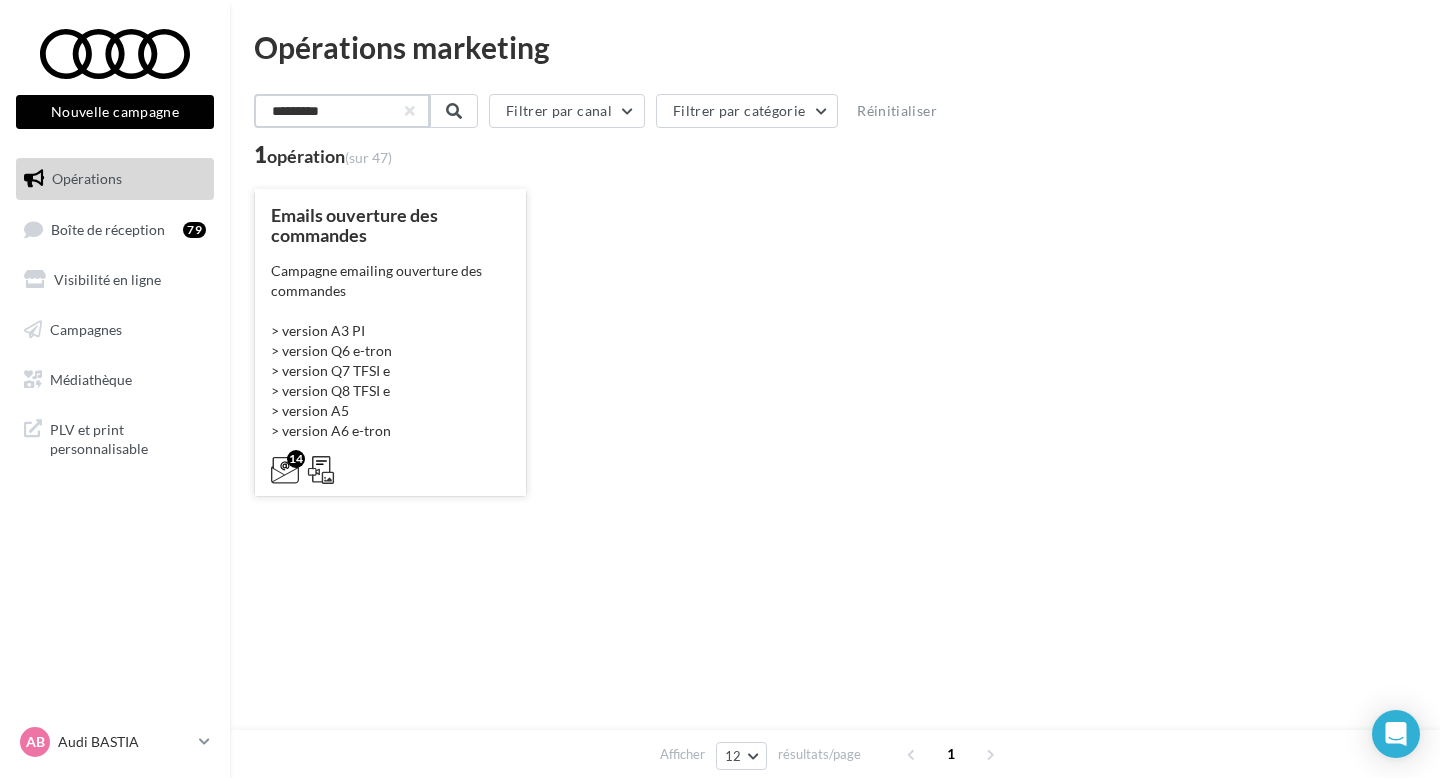 type on "*********" 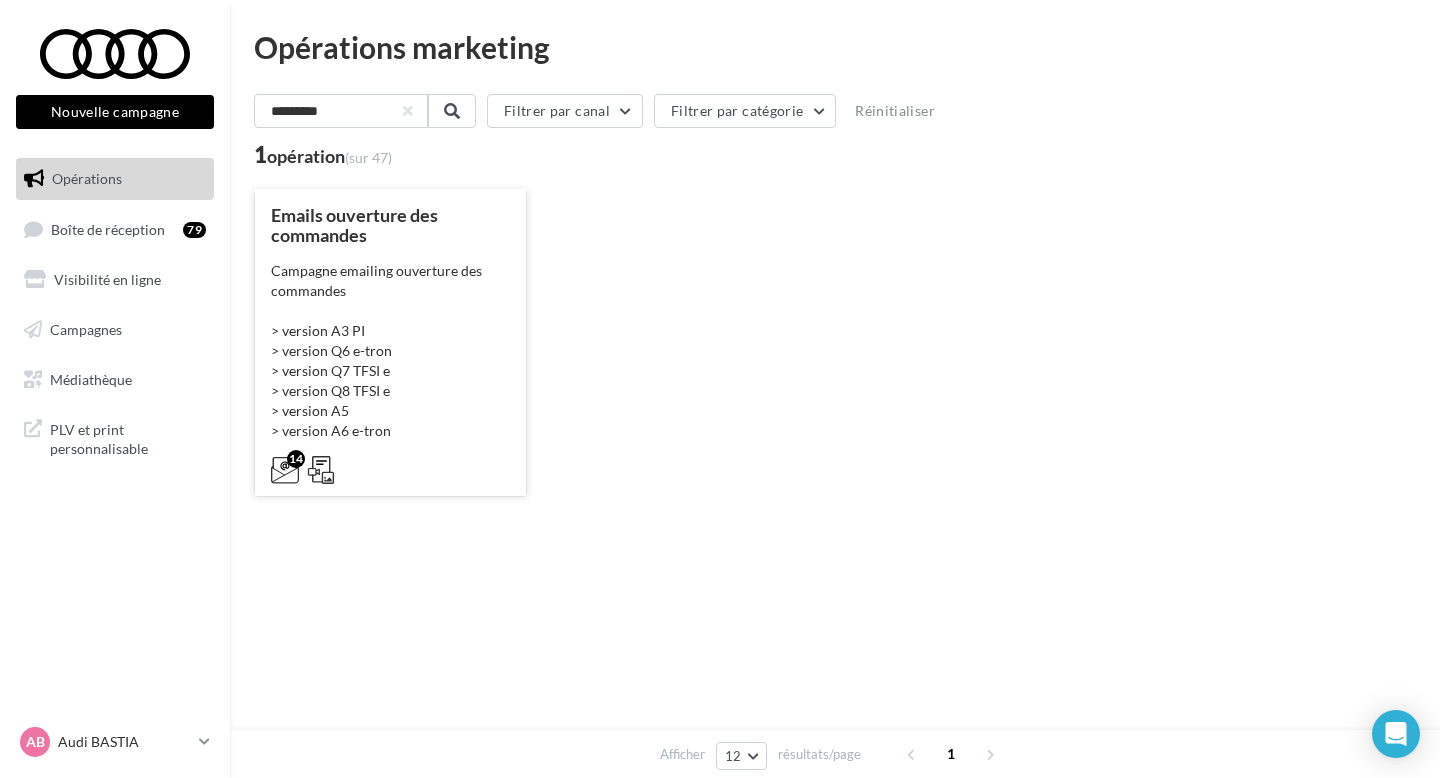 click on "Emails ouverture des commandes" at bounding box center (390, 225) 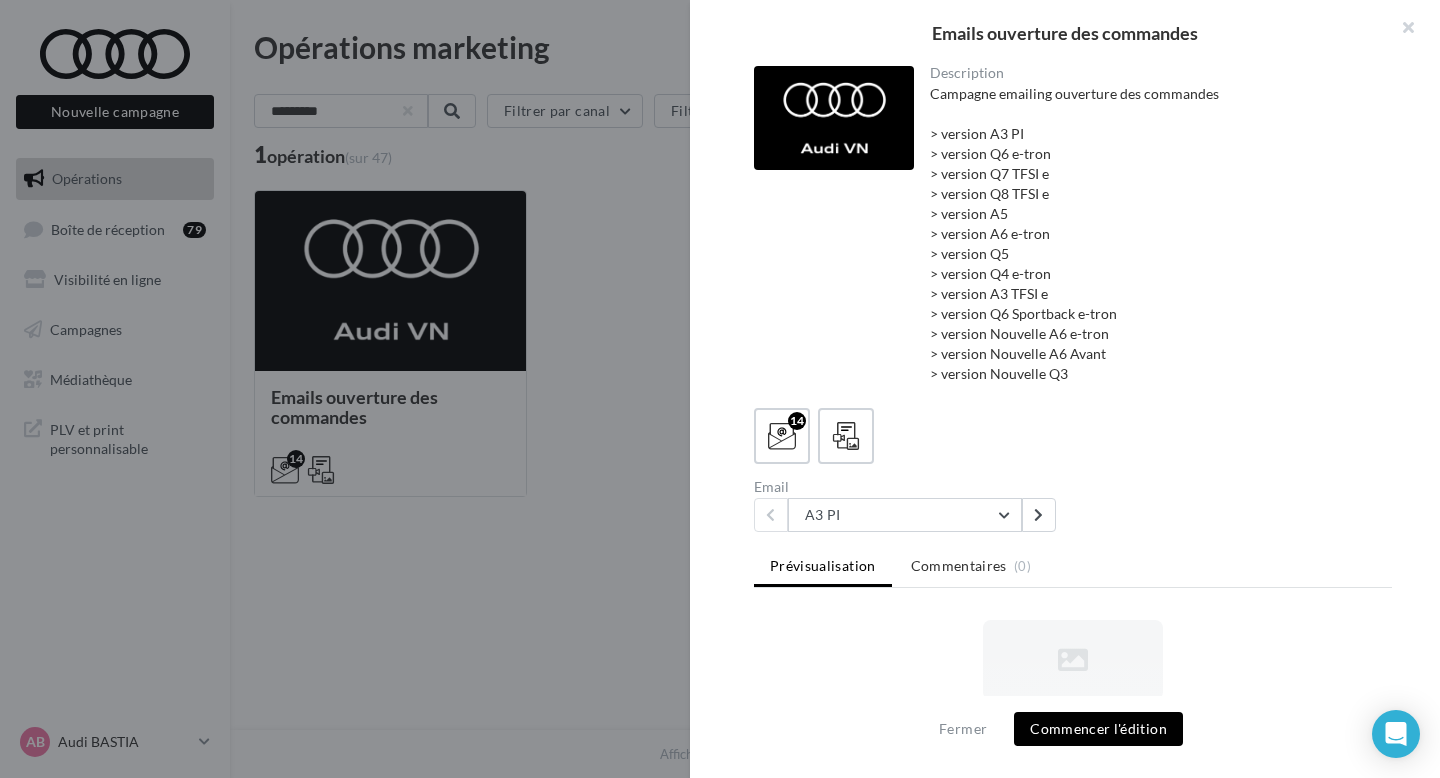 scroll, scrollTop: 194, scrollLeft: 0, axis: vertical 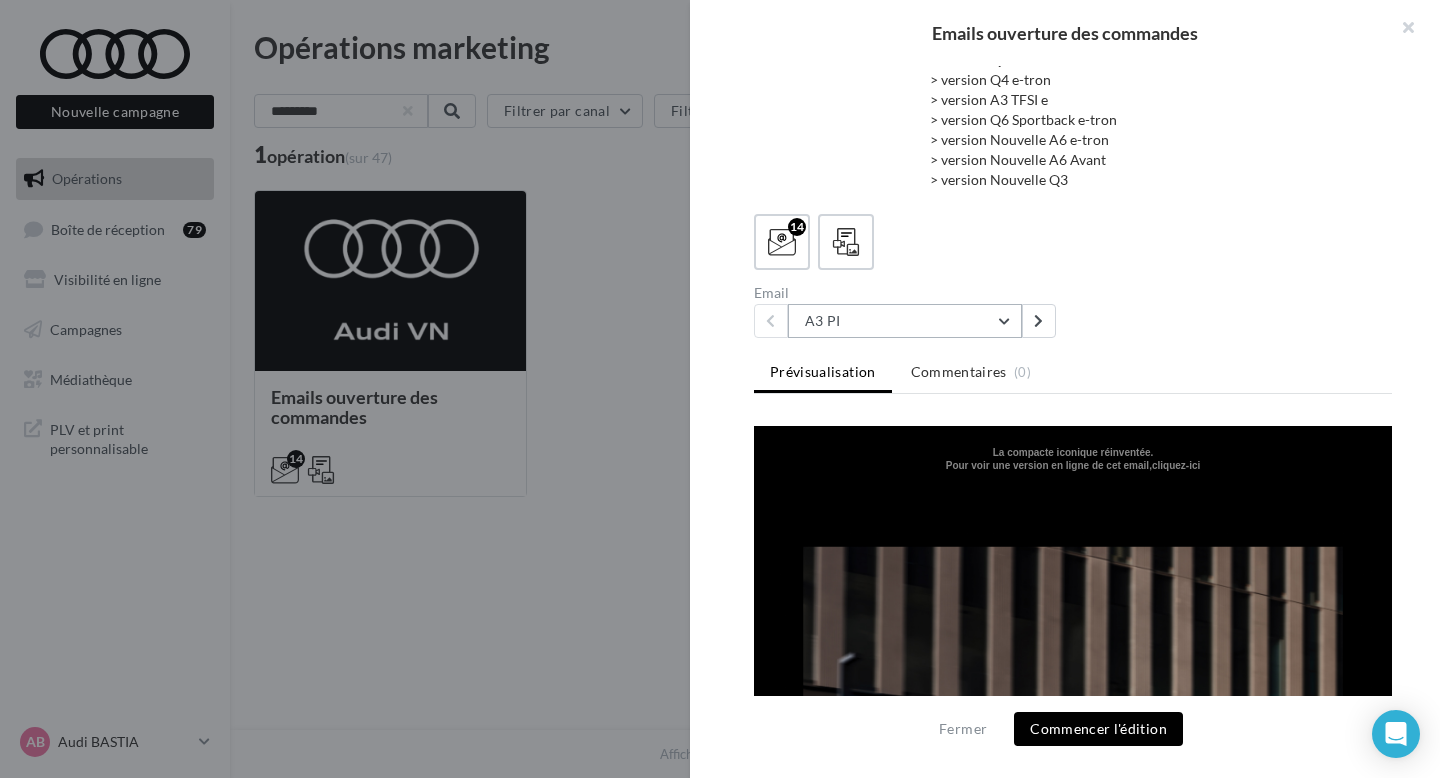 click on "A3 PI" at bounding box center (905, 321) 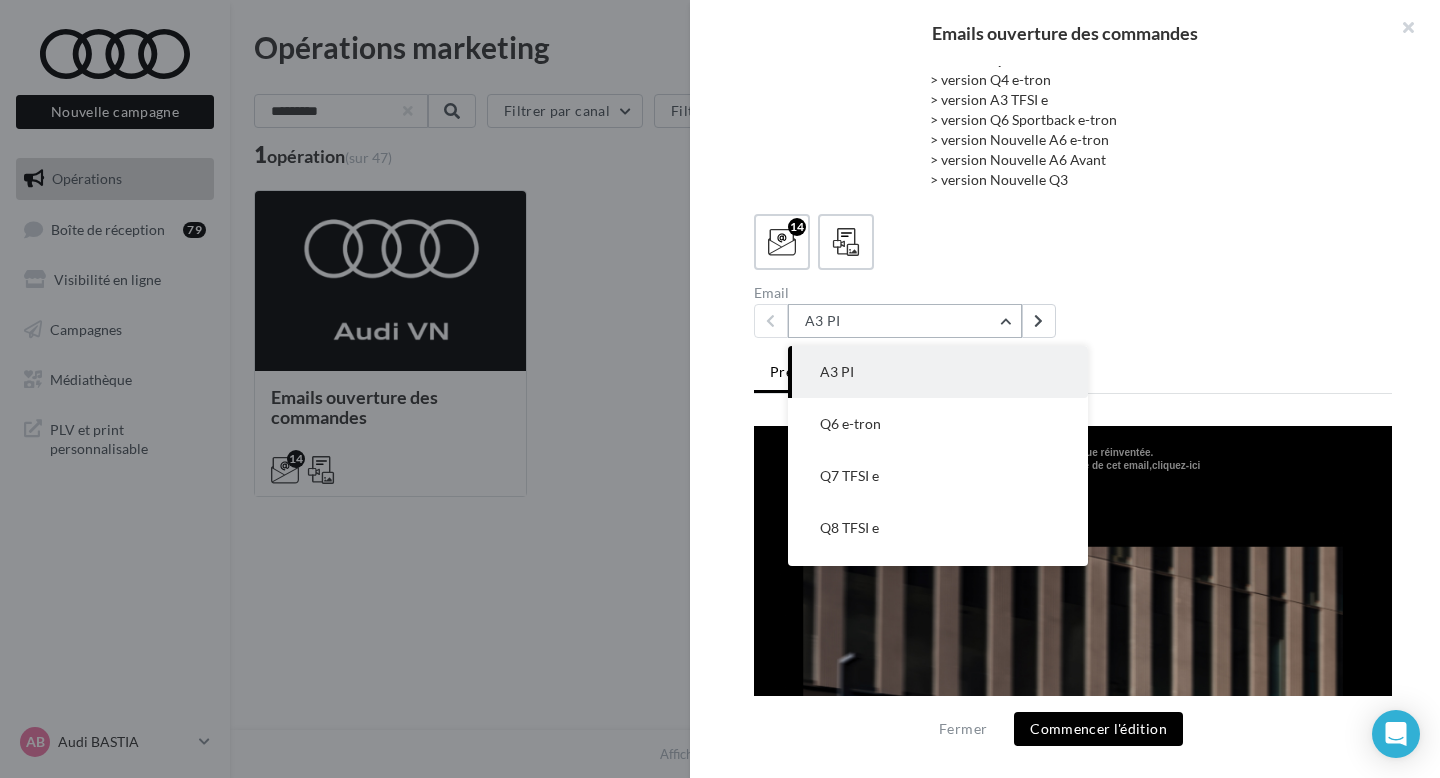 click on "A3 PI" at bounding box center [905, 321] 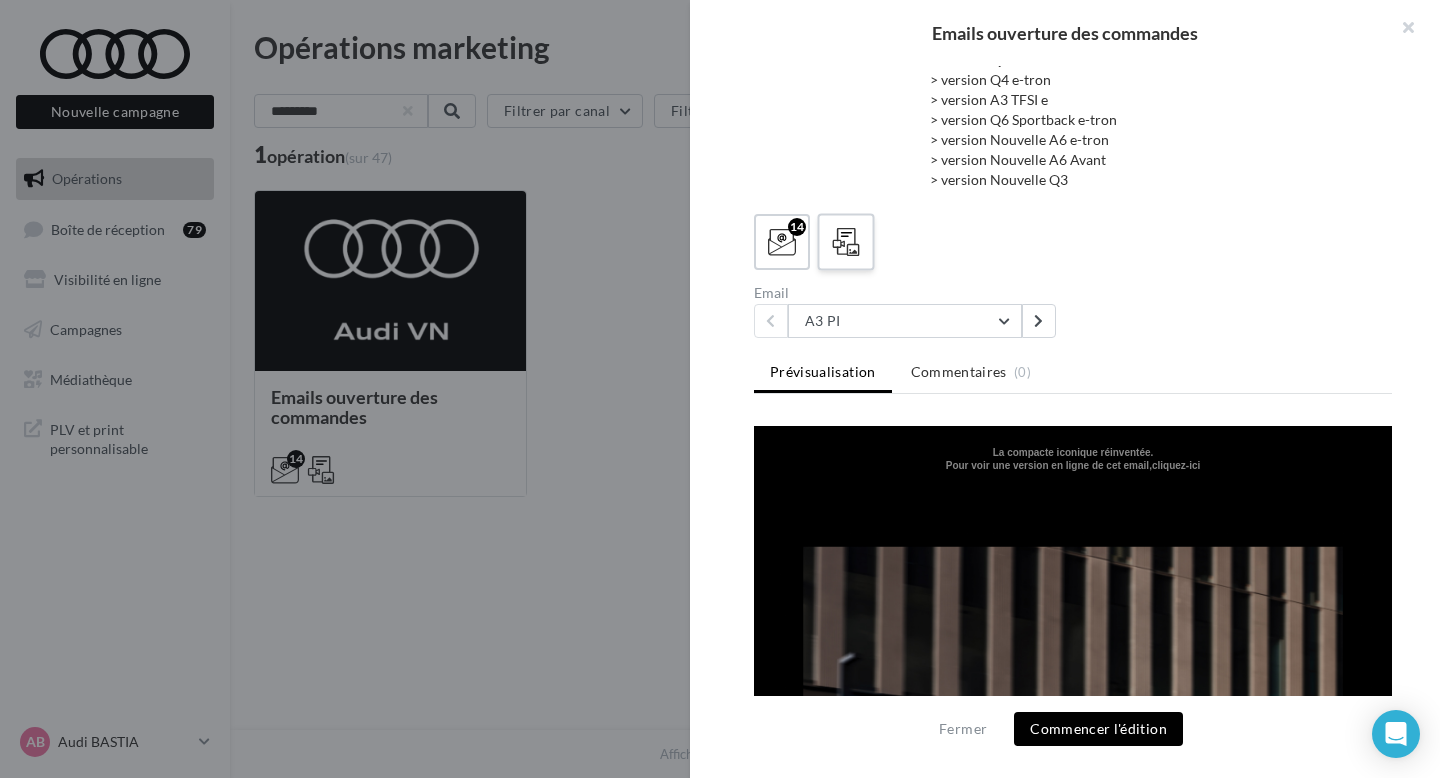 click at bounding box center (846, 242) 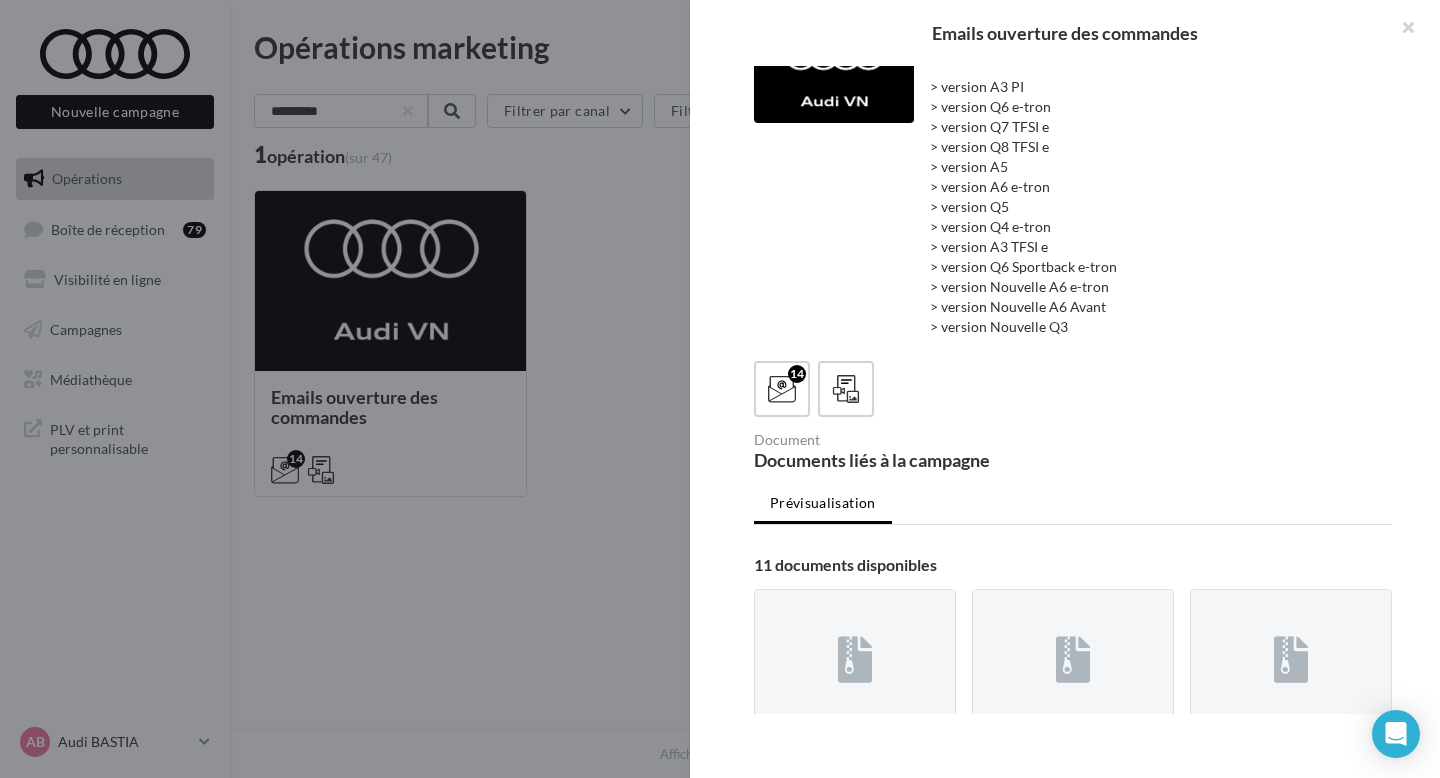 scroll, scrollTop: 0, scrollLeft: 0, axis: both 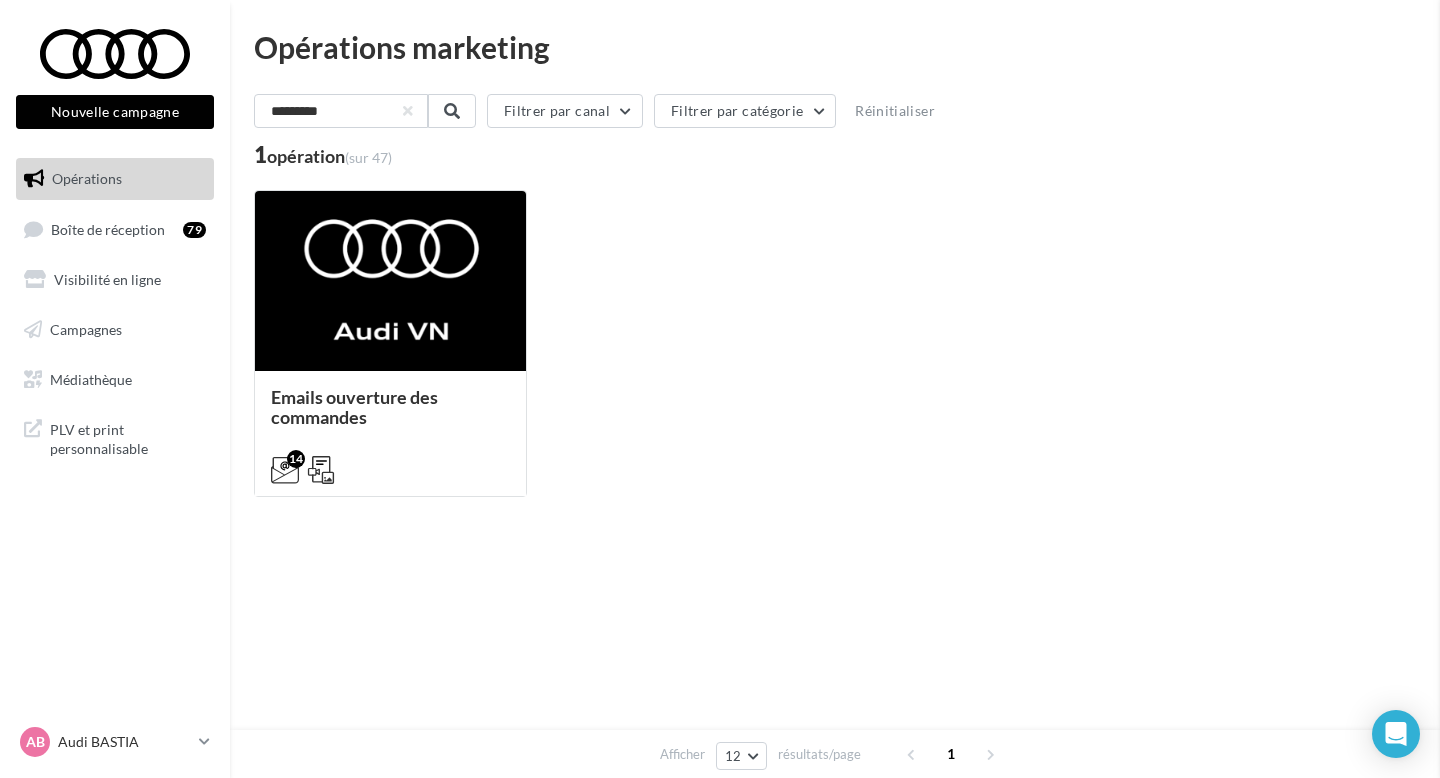 click at bounding box center (2160, 389) 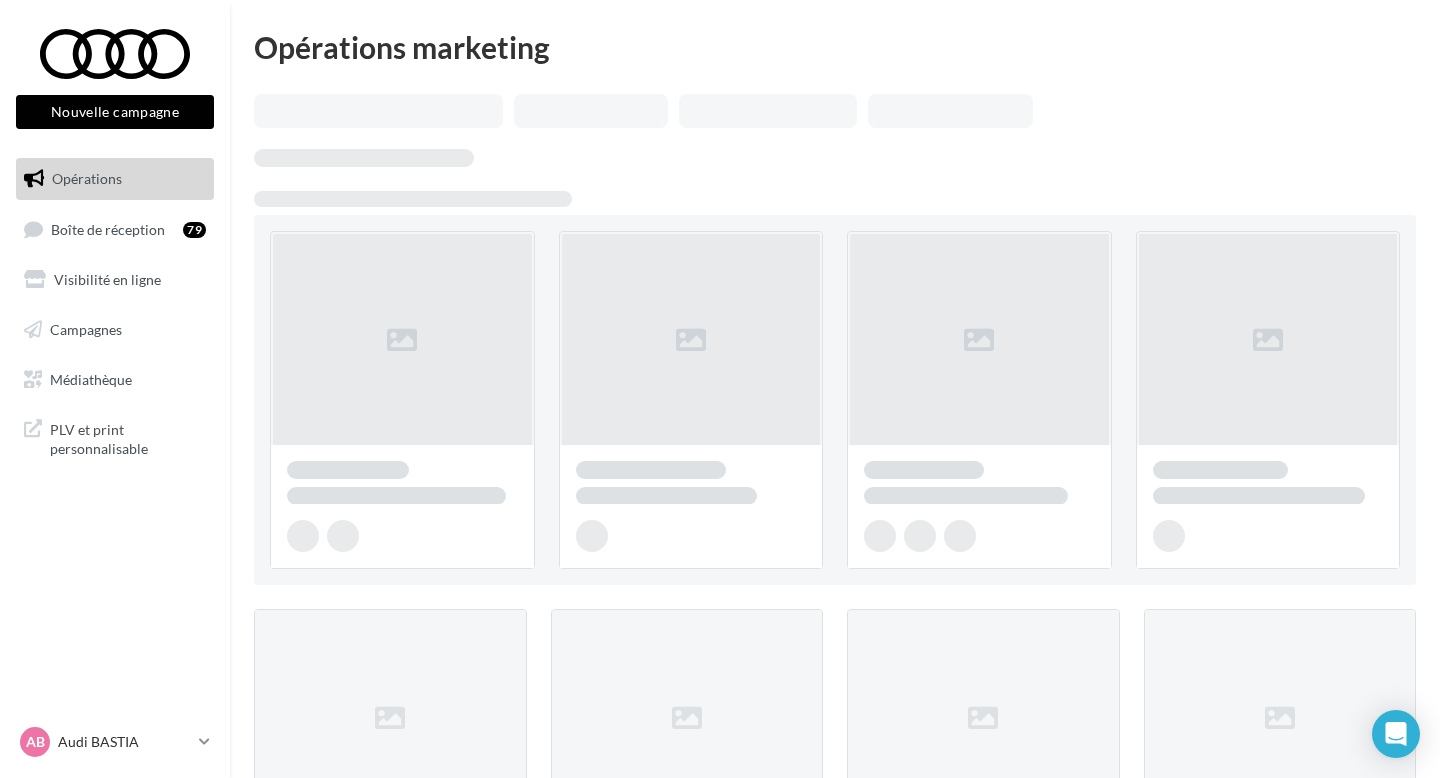 scroll, scrollTop: 0, scrollLeft: 0, axis: both 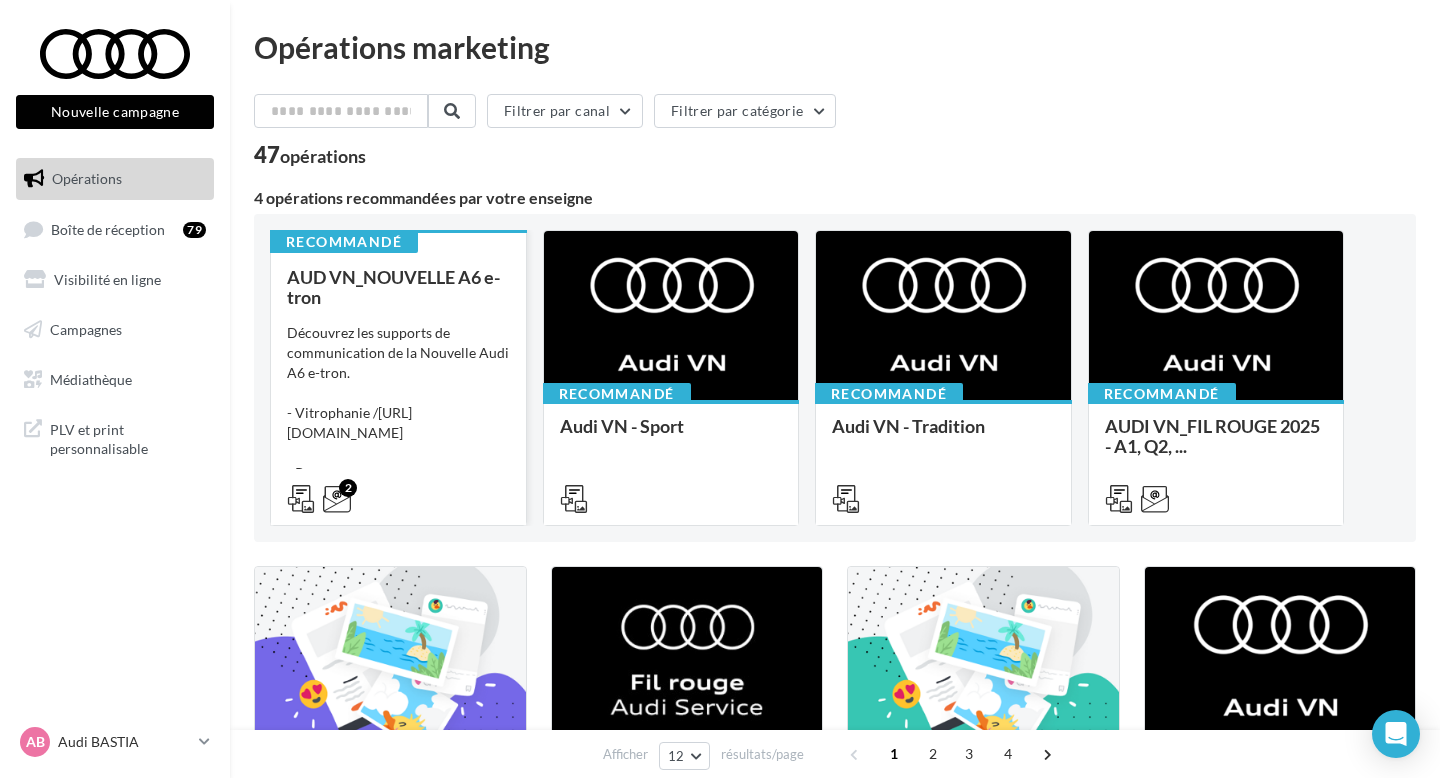 click on "AUD VN_NOUVELLE A6 e-tron        Découvrez les supports de communication de la Nouvelle Audi A6 e-tron.
- Vitrophanie /  [URL][DOMAIN_NAME]
- Pres..." at bounding box center (398, 387) 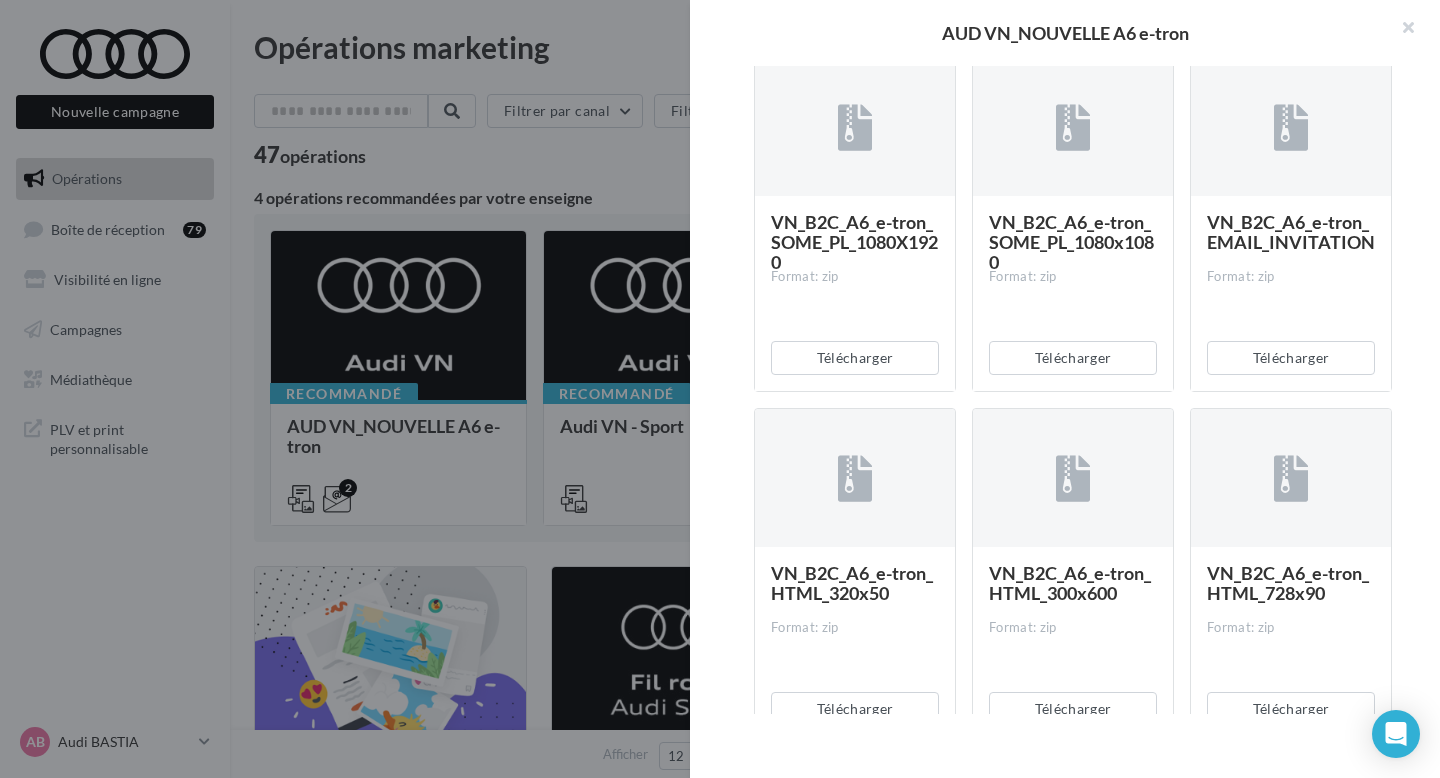 scroll, scrollTop: 1013, scrollLeft: 0, axis: vertical 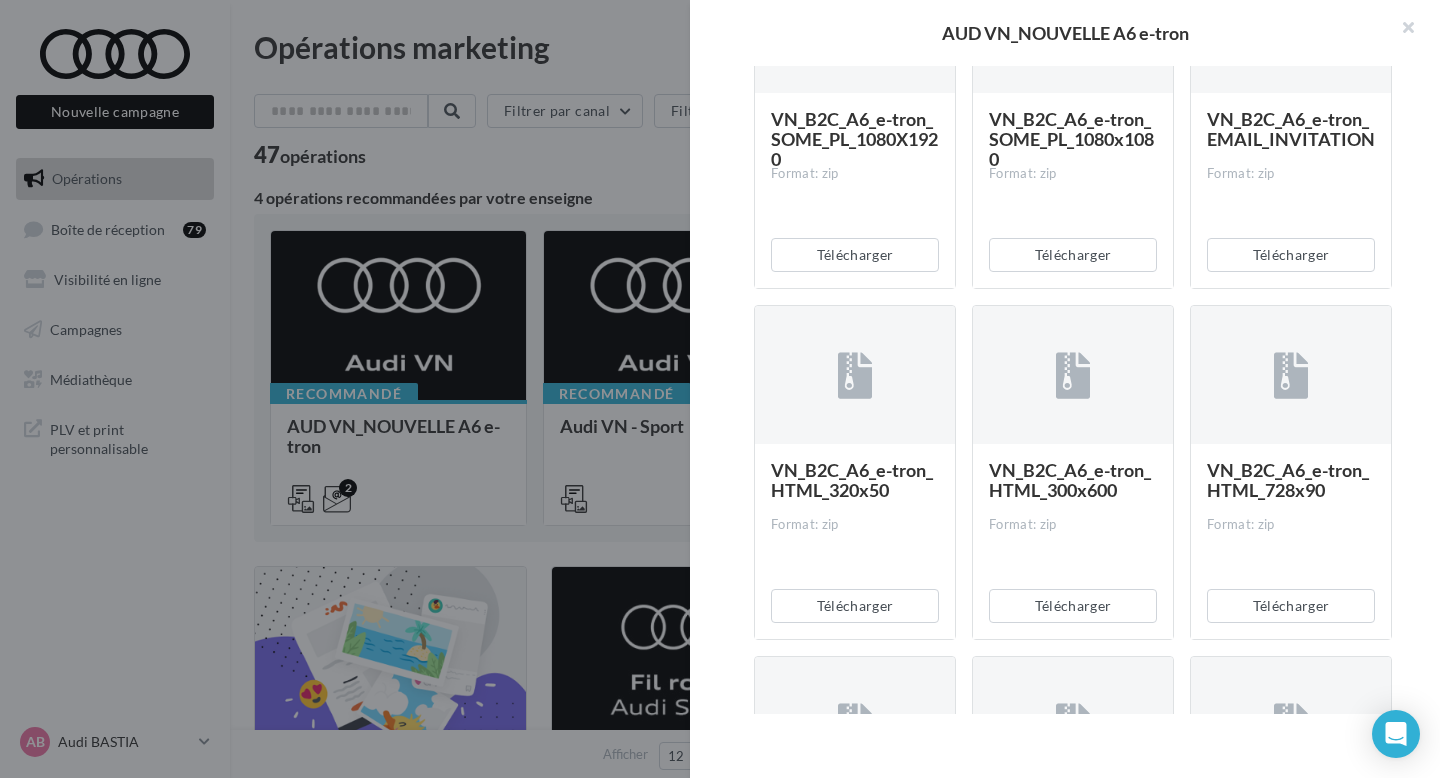 click on "VN_B2C_A6_e-tron_HTML_300x600
Format: zip" at bounding box center [1073, 540] 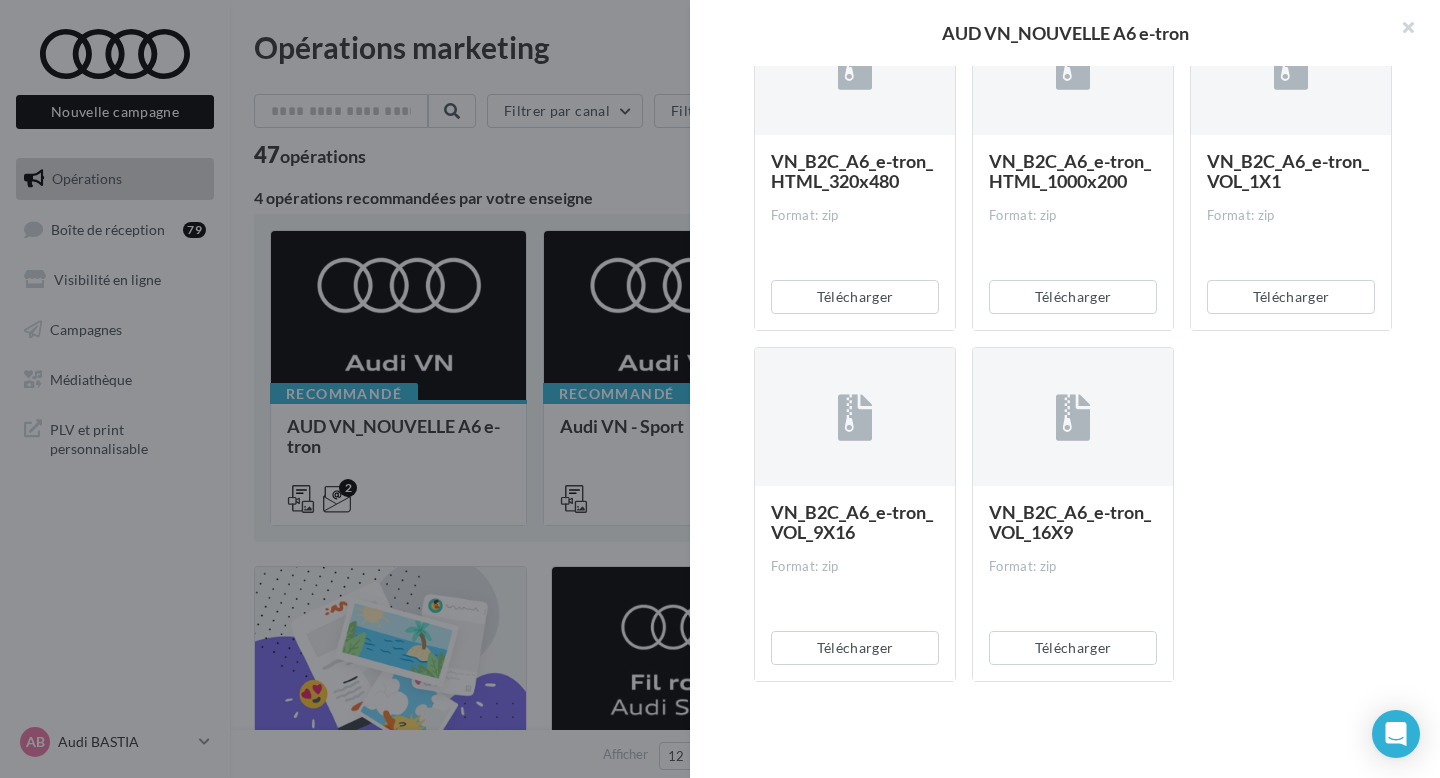 scroll, scrollTop: 1687, scrollLeft: 0, axis: vertical 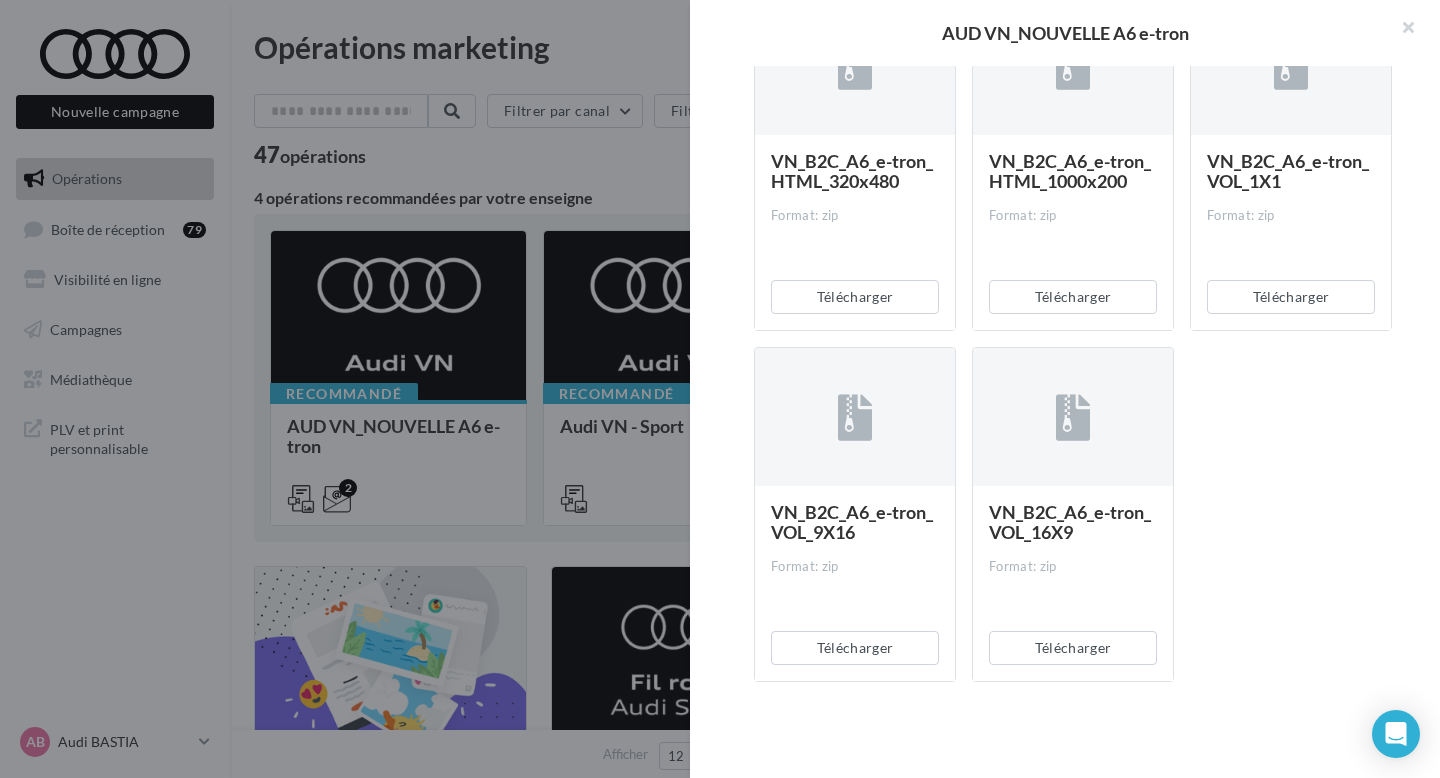 click on "VN_B2C_A6_e-tron_VOL_9X16" at bounding box center (852, 522) 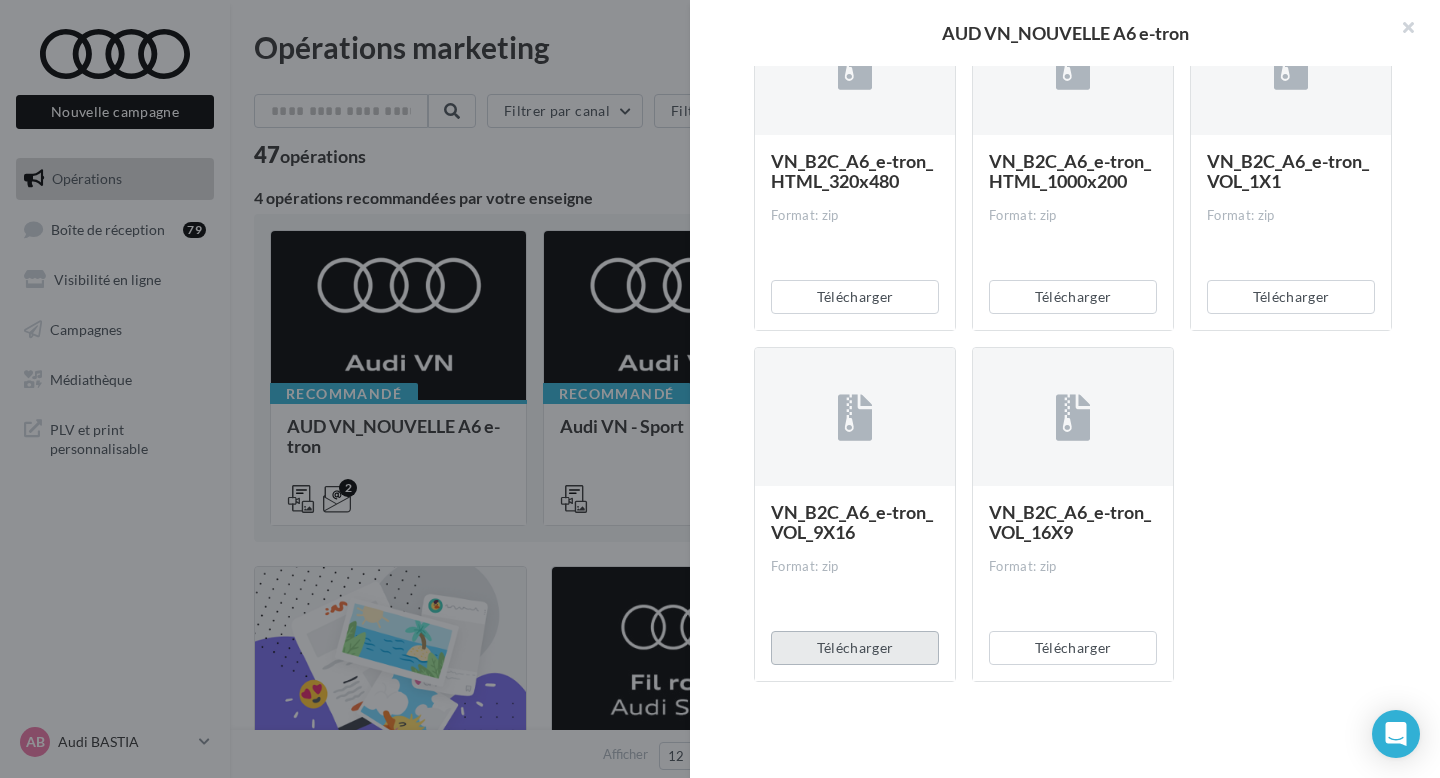 click on "Télécharger" at bounding box center [855, 648] 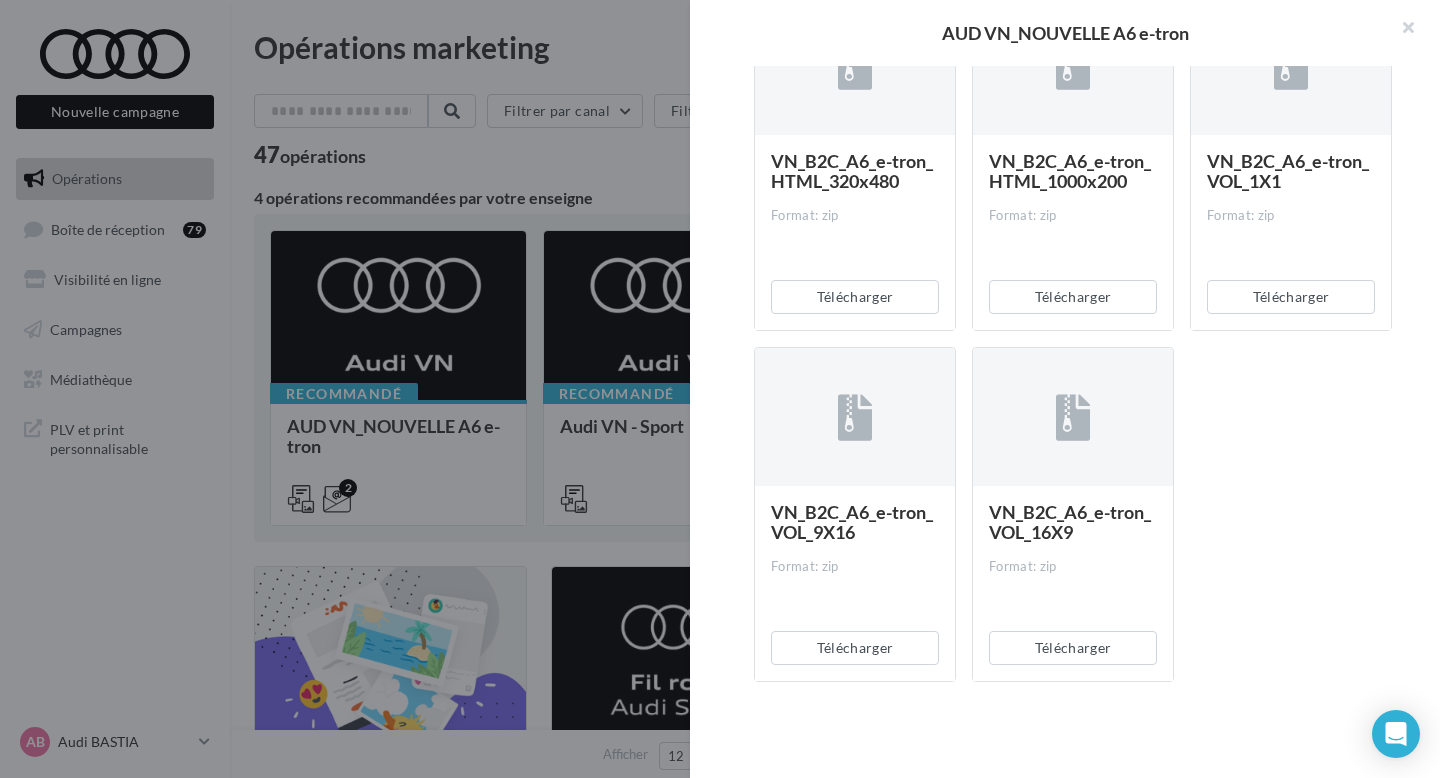click at bounding box center [720, 389] 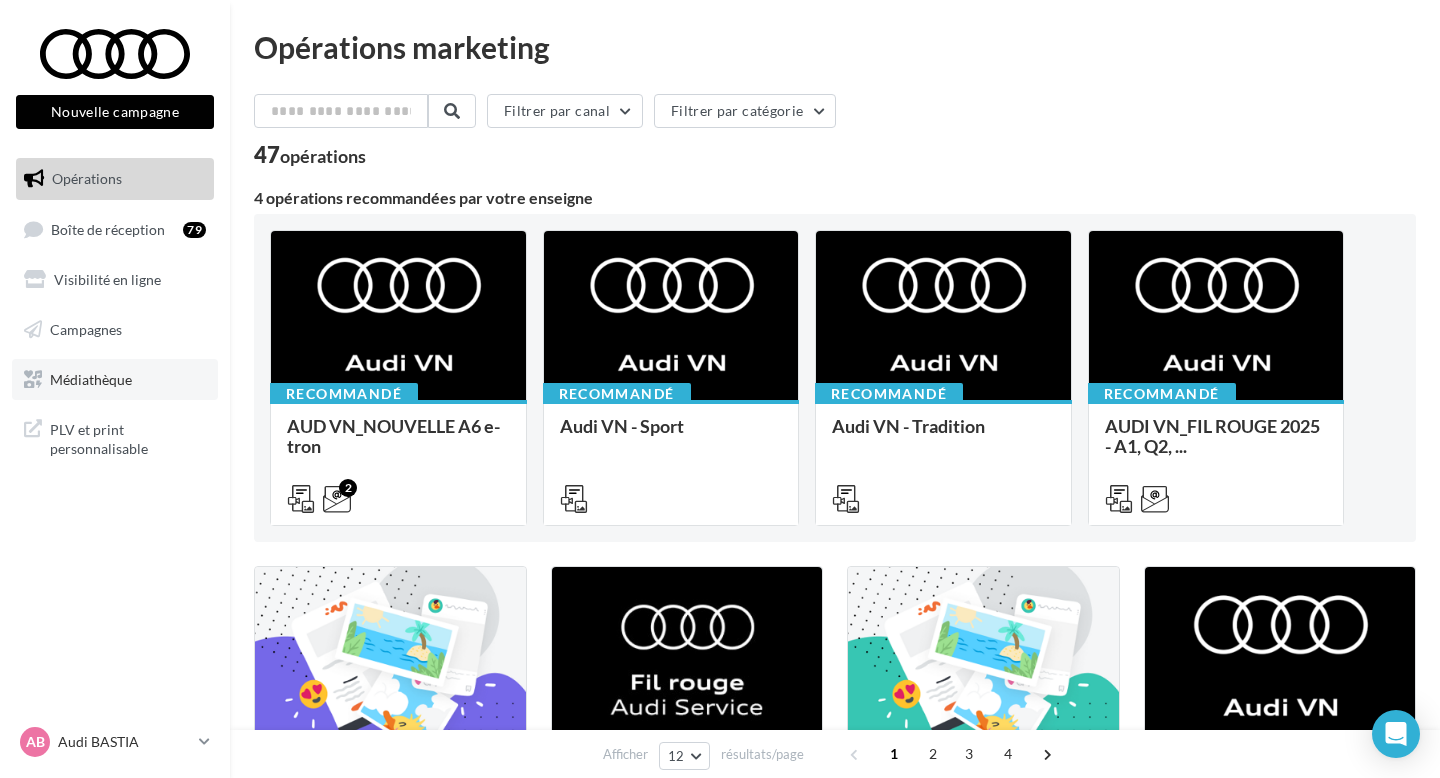 click on "Médiathèque" at bounding box center (91, 378) 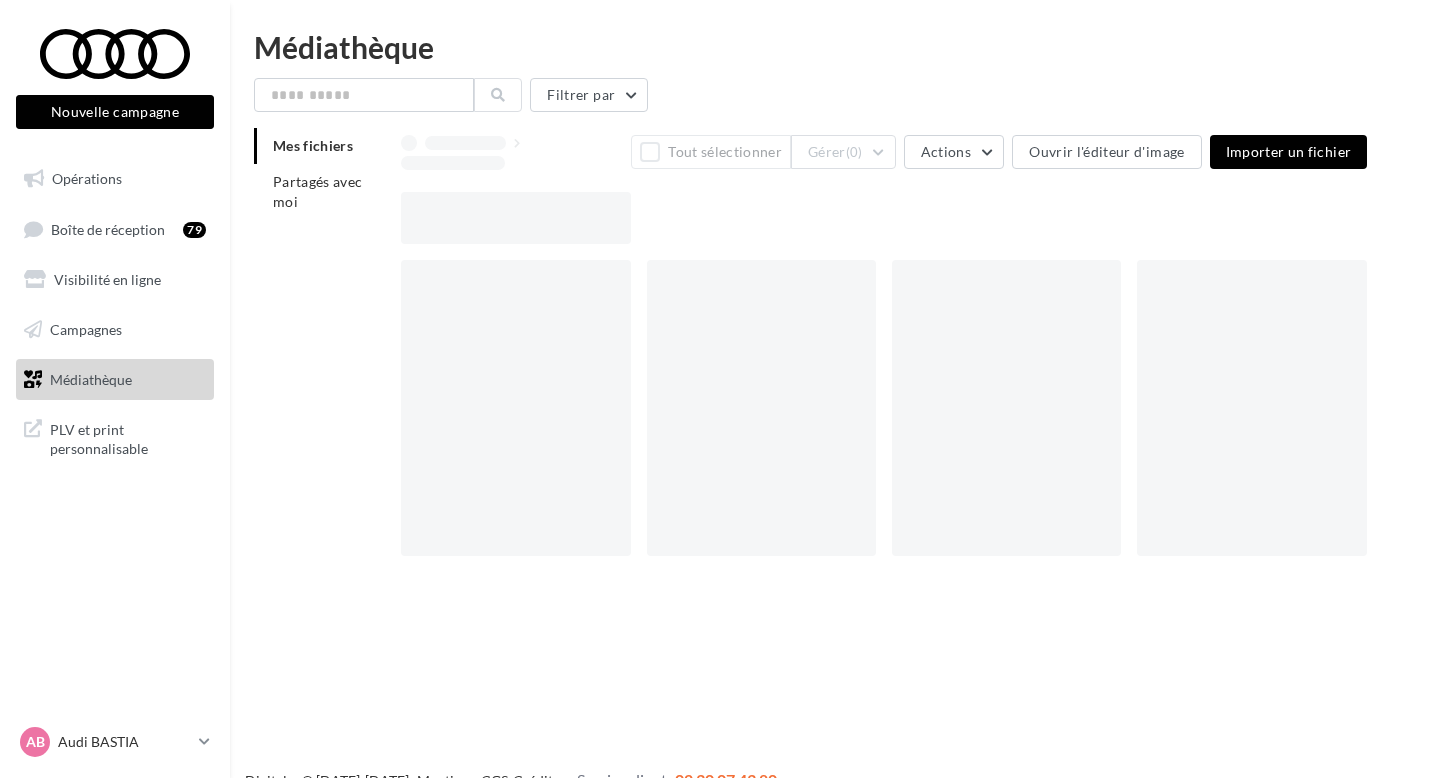 scroll, scrollTop: 0, scrollLeft: 0, axis: both 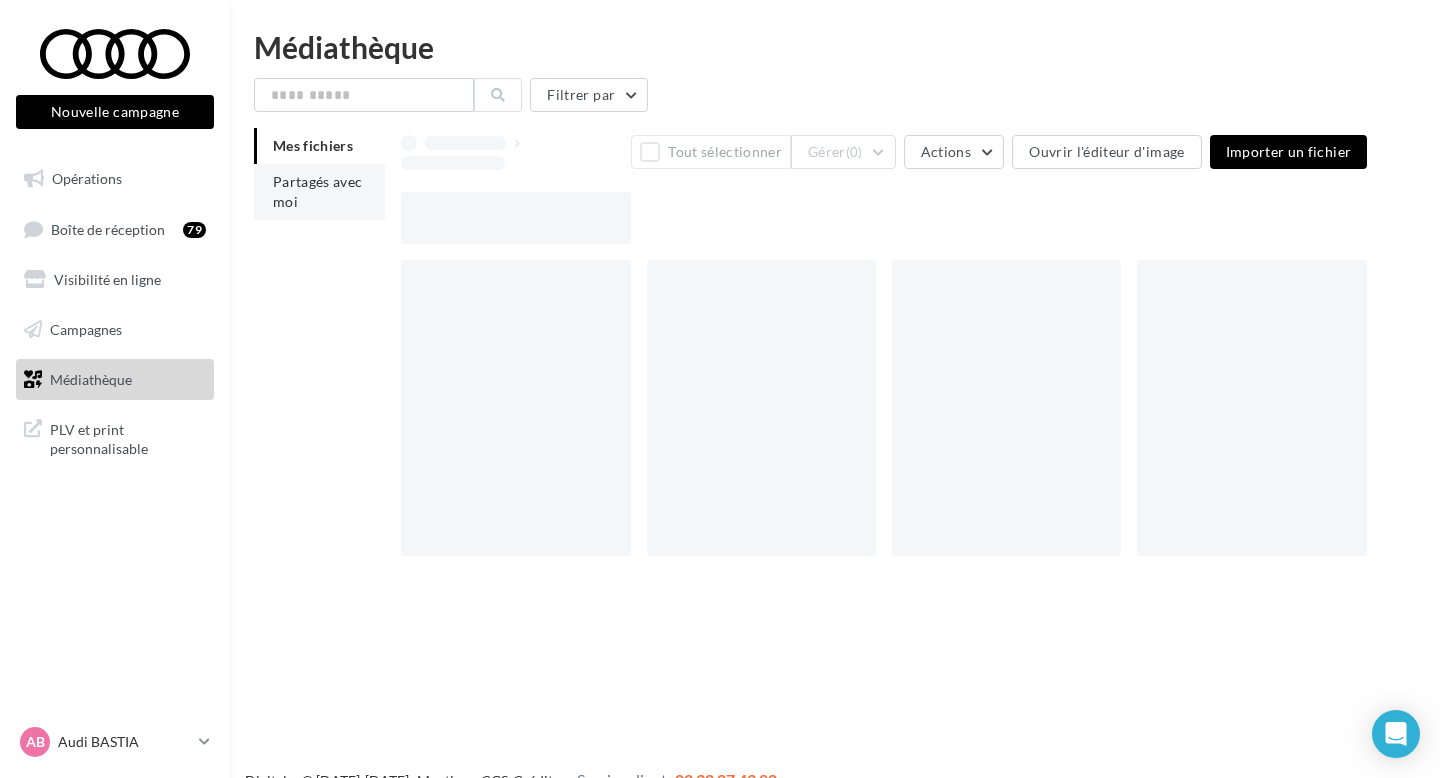 click on "Partagés avec moi" at bounding box center [319, 192] 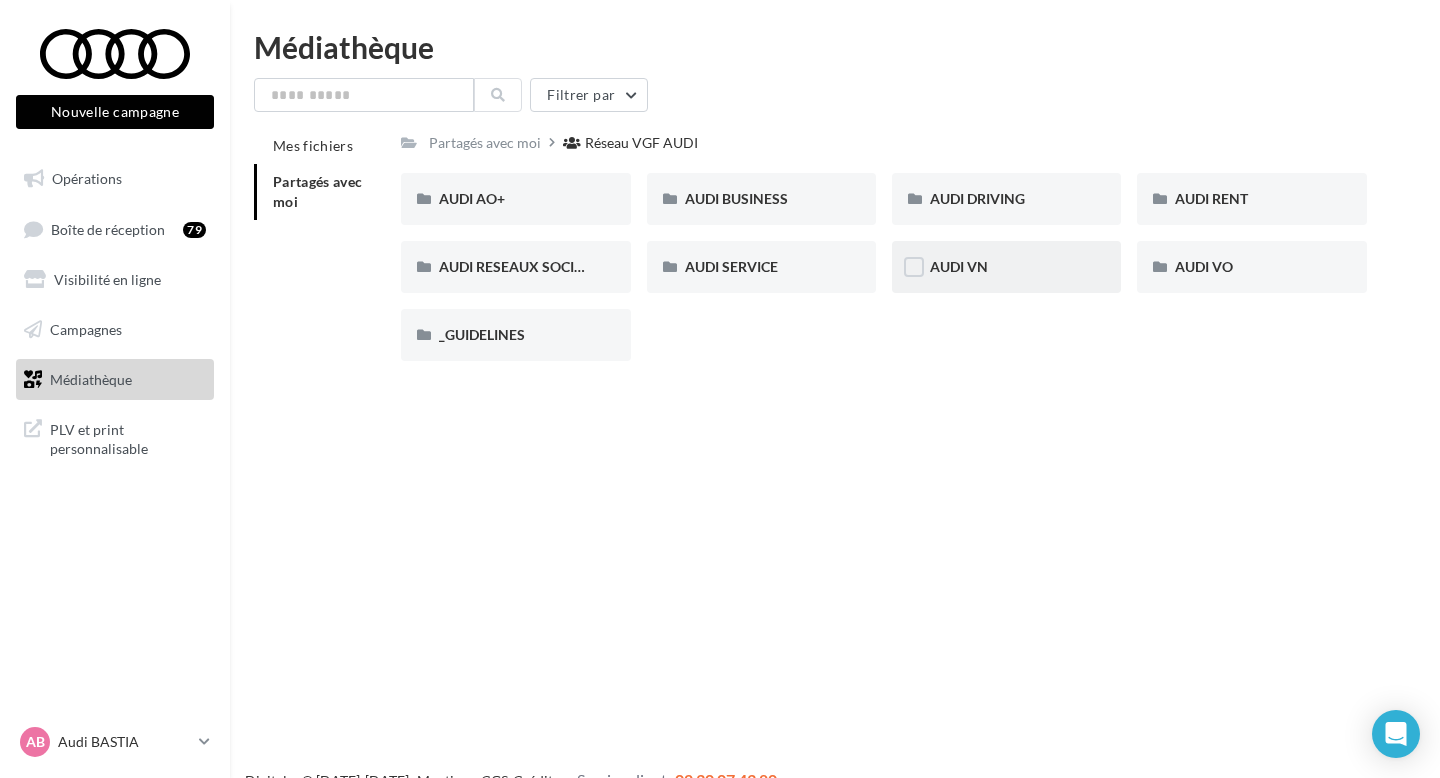 click on "AUDI VN" at bounding box center (1006, 267) 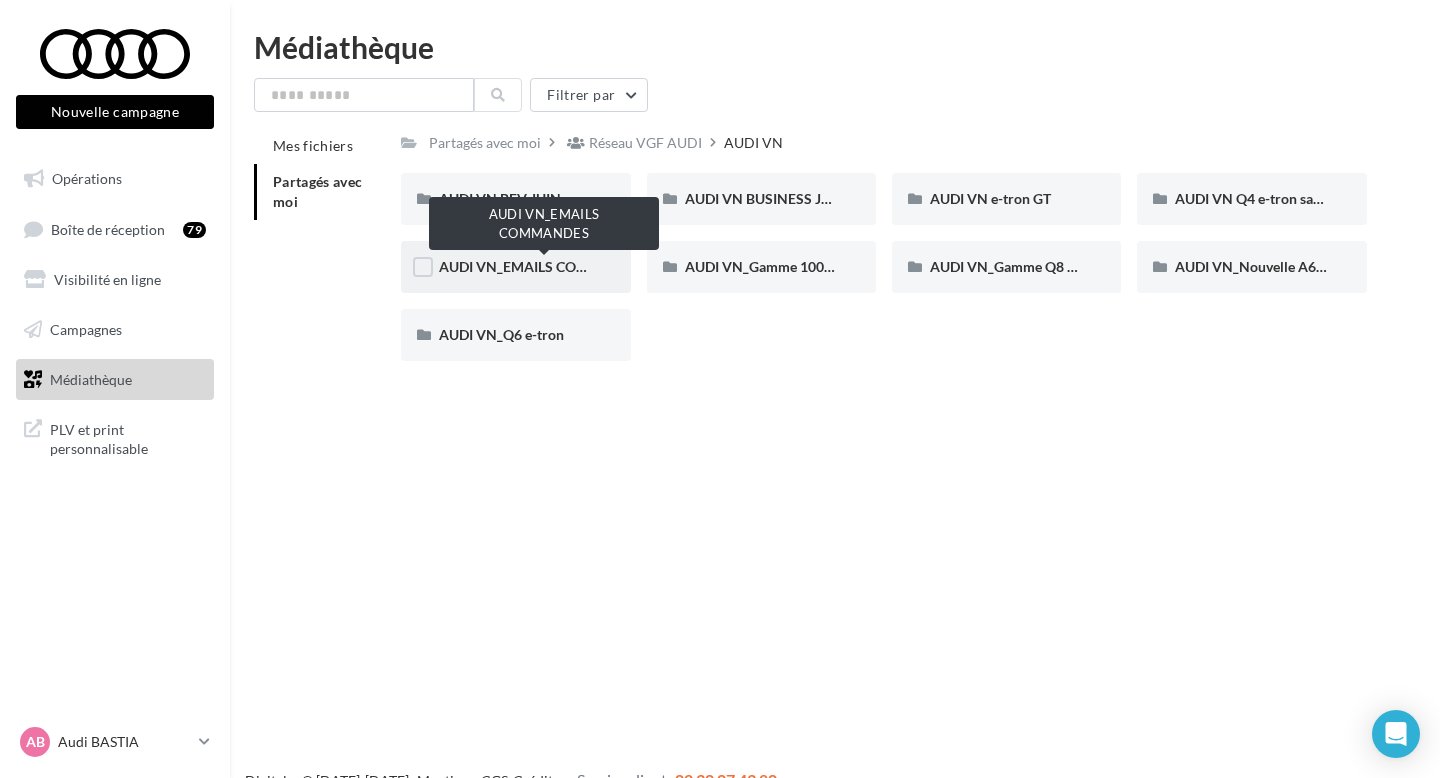 click on "AUDI VN_EMAILS COMMANDES" at bounding box center (544, 266) 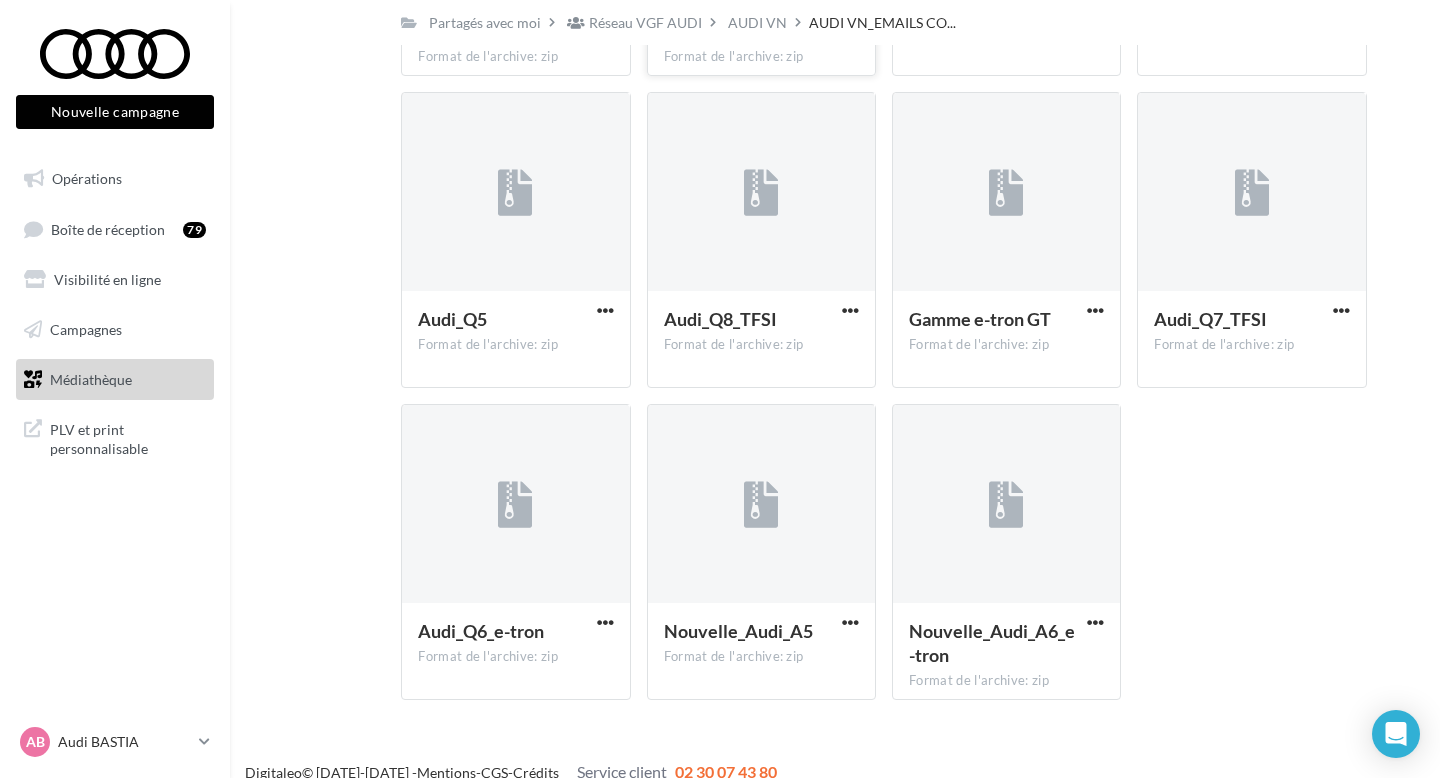 scroll, scrollTop: 394, scrollLeft: 0, axis: vertical 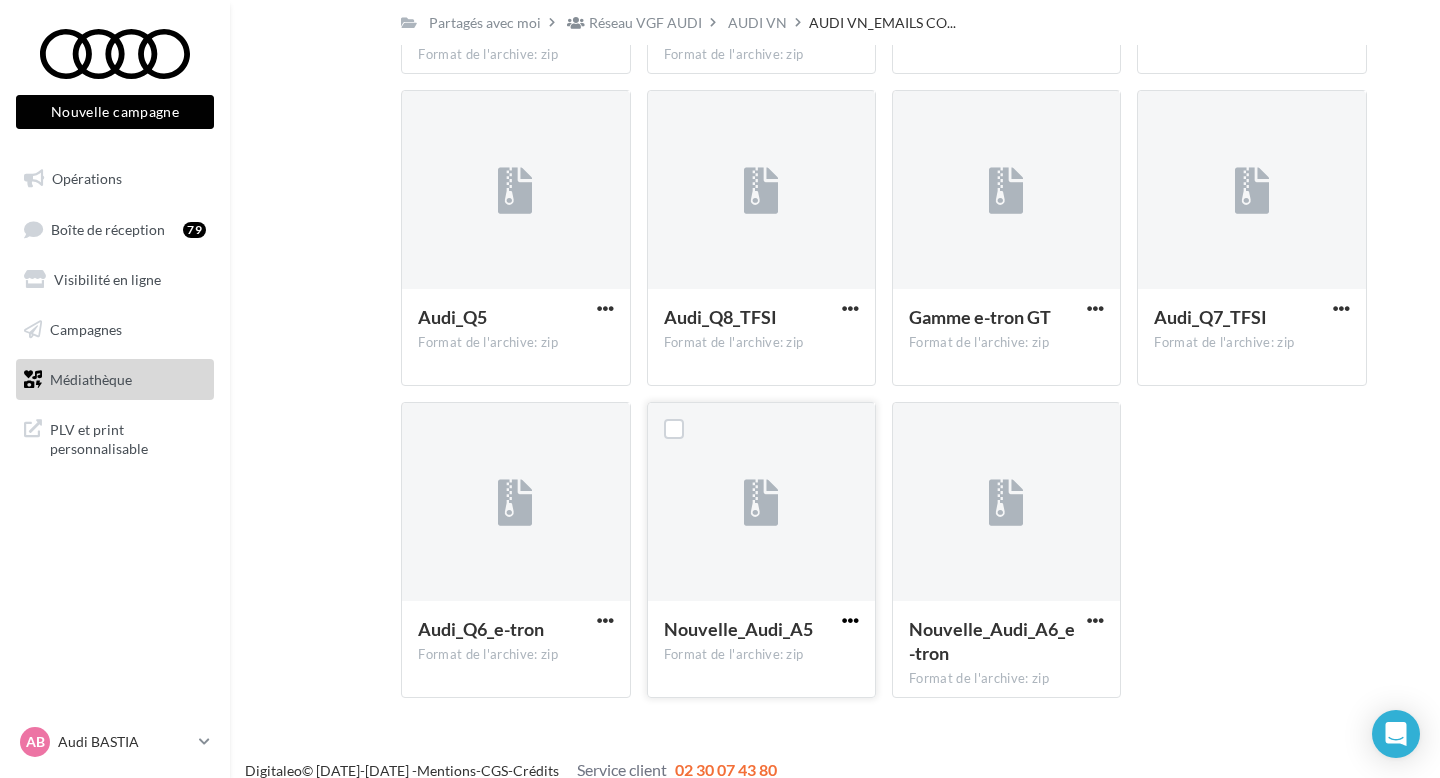 click at bounding box center (850, 620) 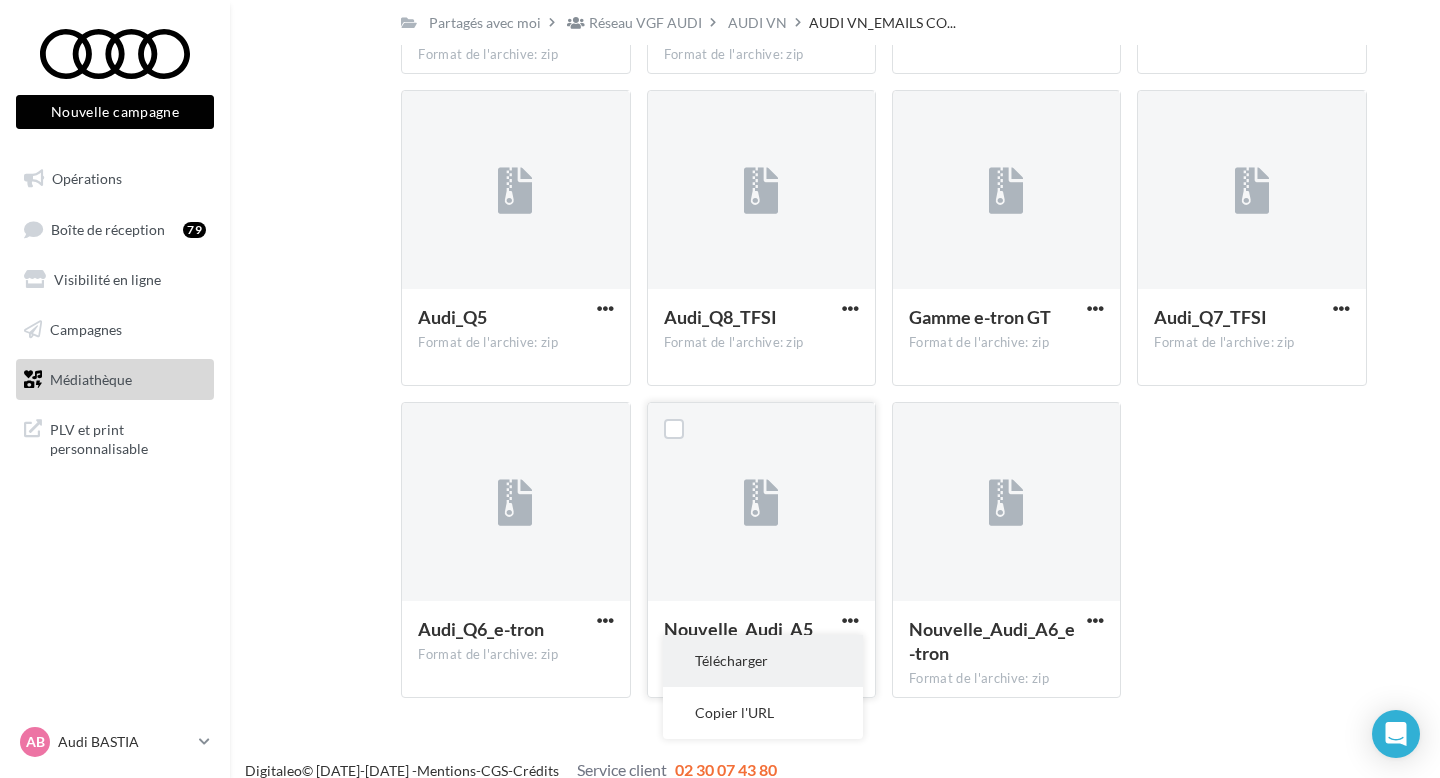 click on "Télécharger" at bounding box center (763, 661) 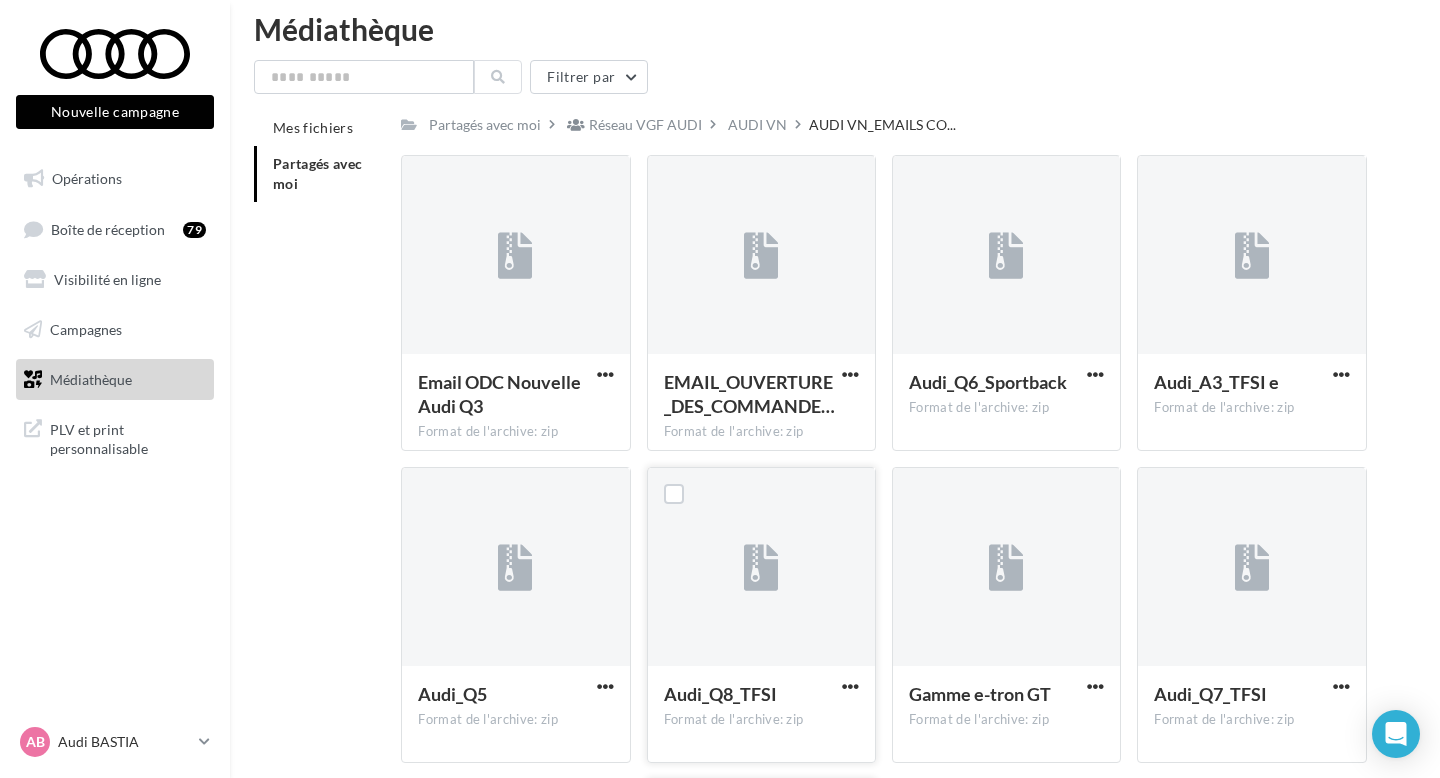 scroll, scrollTop: 11, scrollLeft: 0, axis: vertical 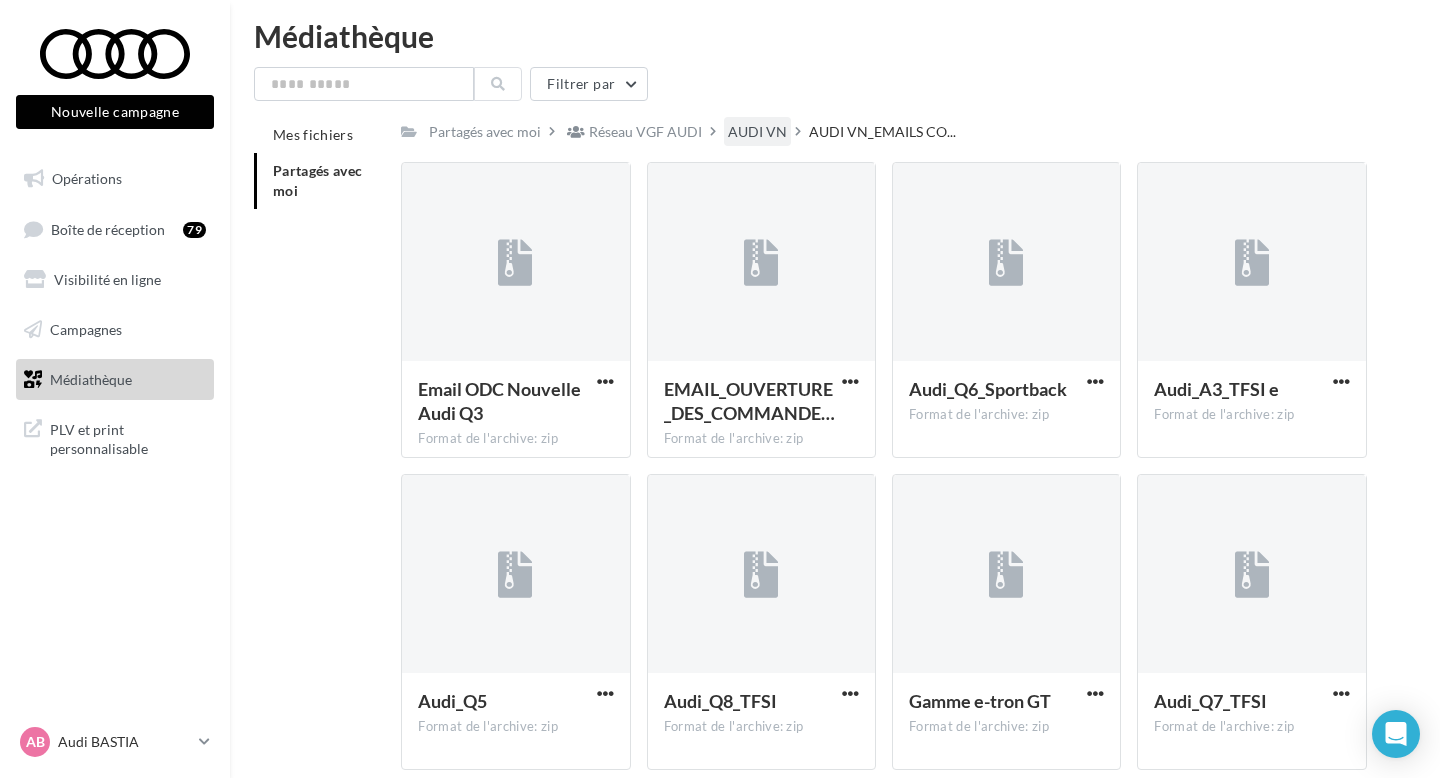 click on "AUDI VN" at bounding box center (757, 132) 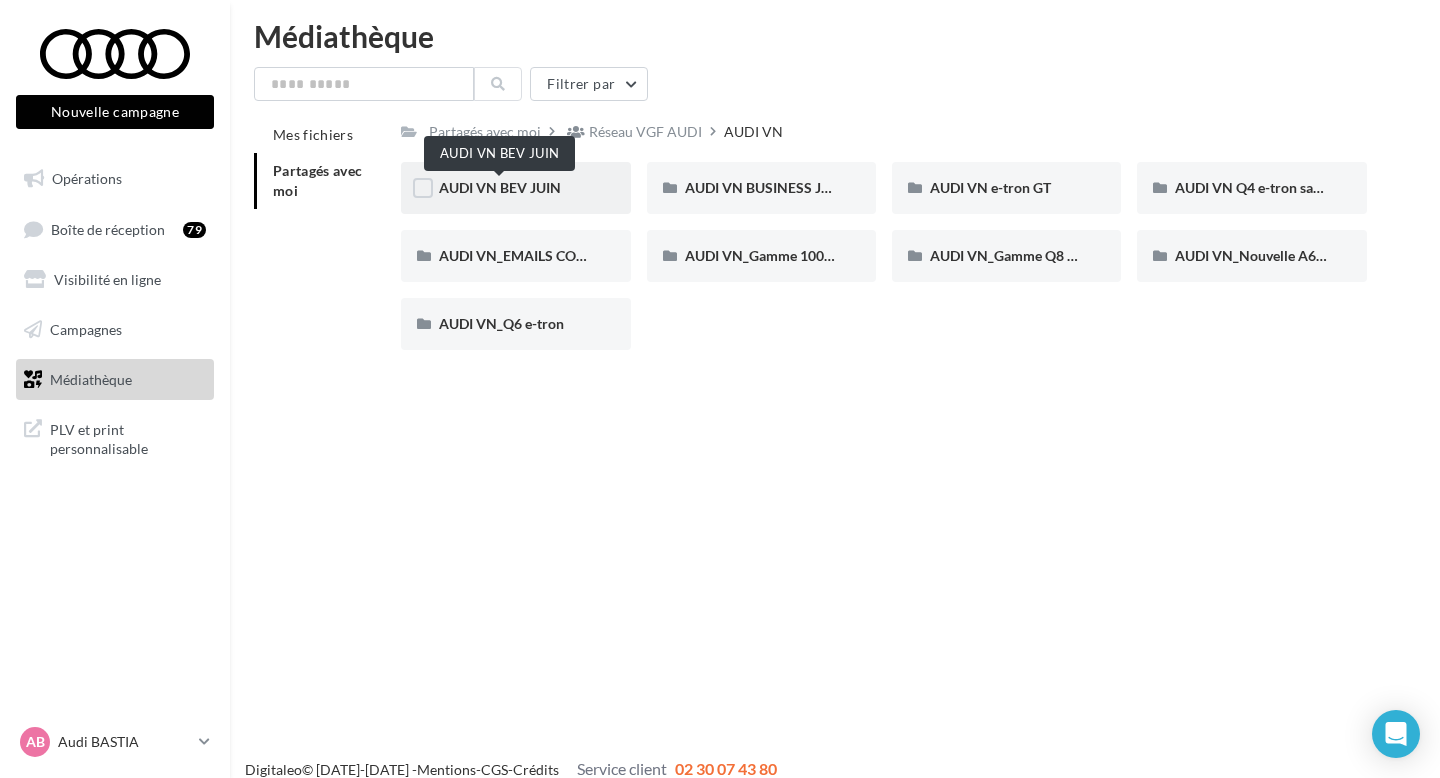 click on "AUDI VN BEV JUIN" at bounding box center [500, 187] 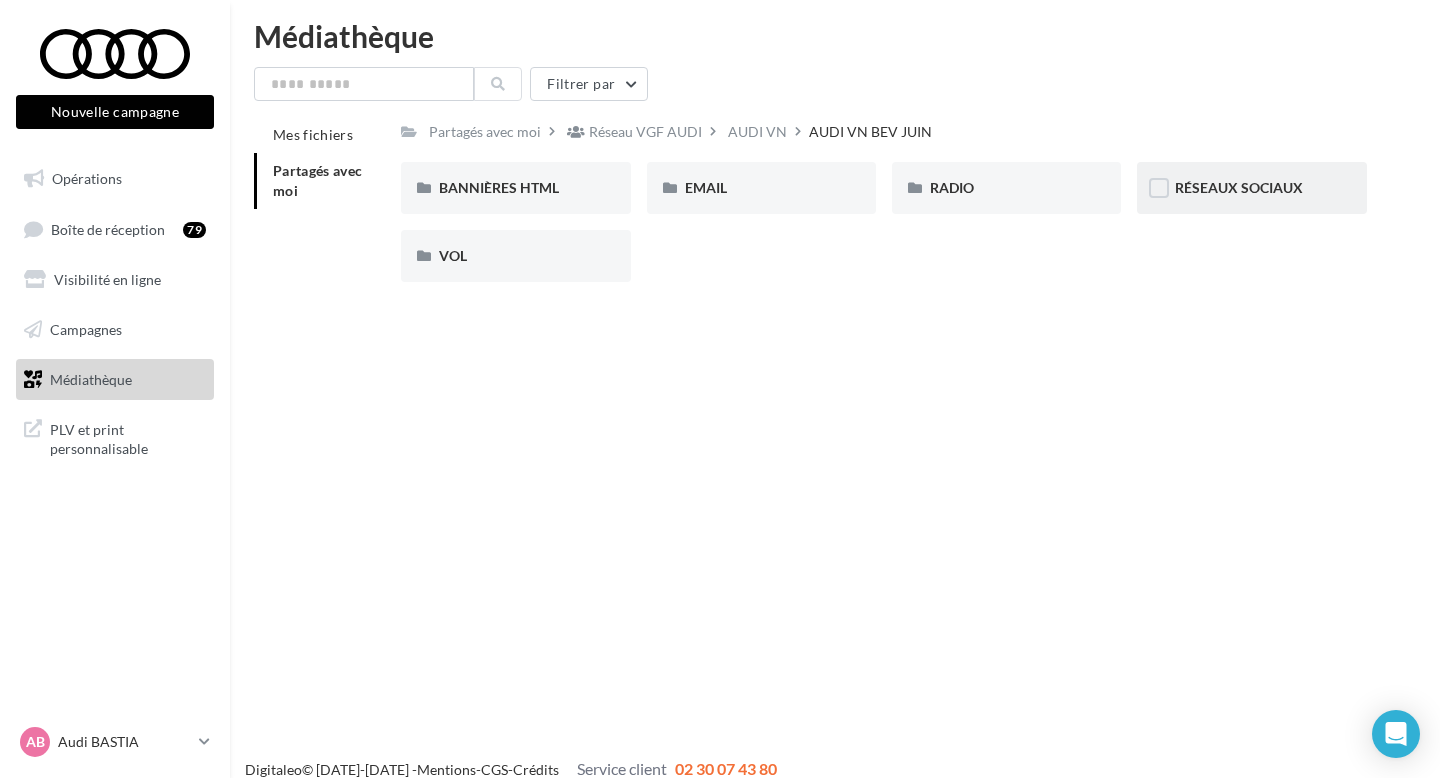 click on "RÉSEAUX SOCIAUX" at bounding box center (1251, 188) 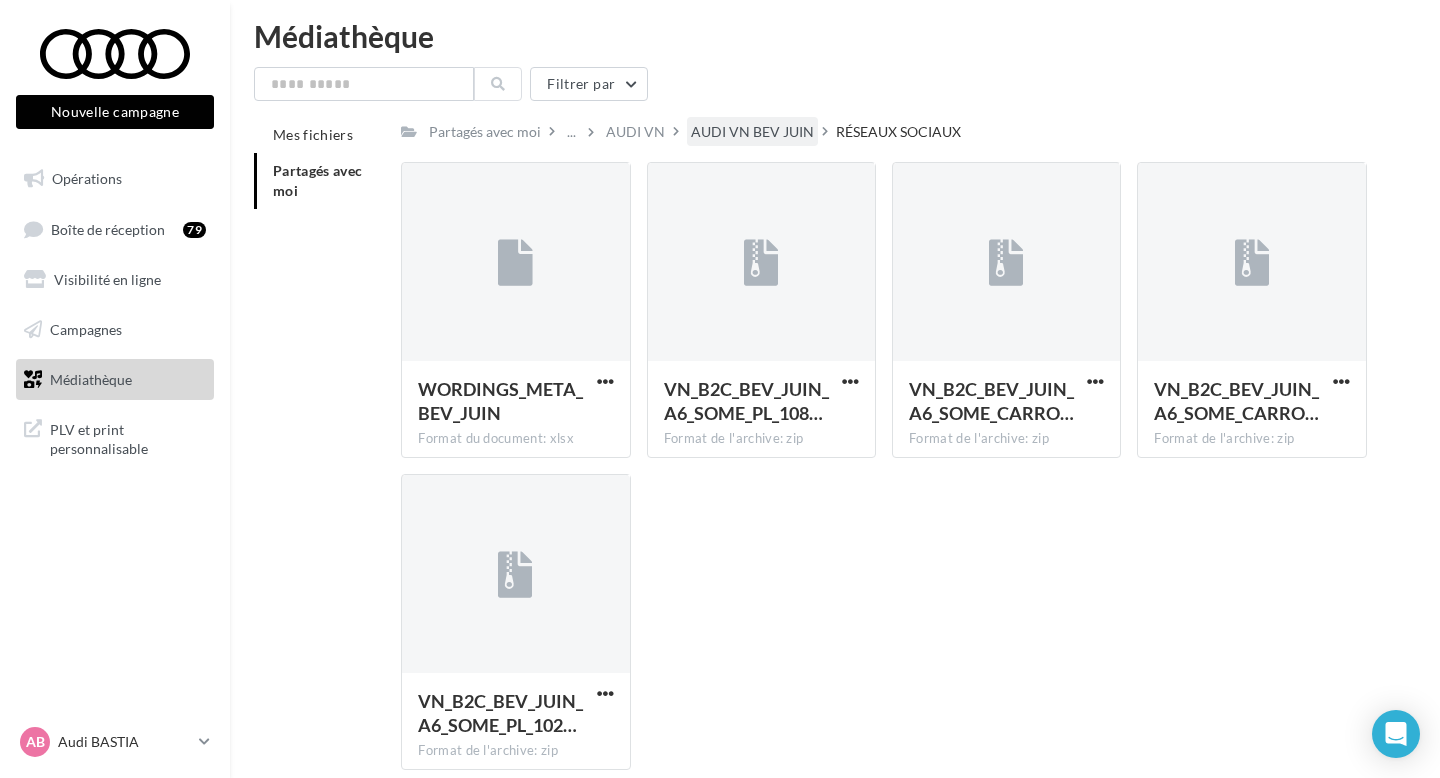 click on "AUDI VN BEV JUIN" at bounding box center (752, 132) 